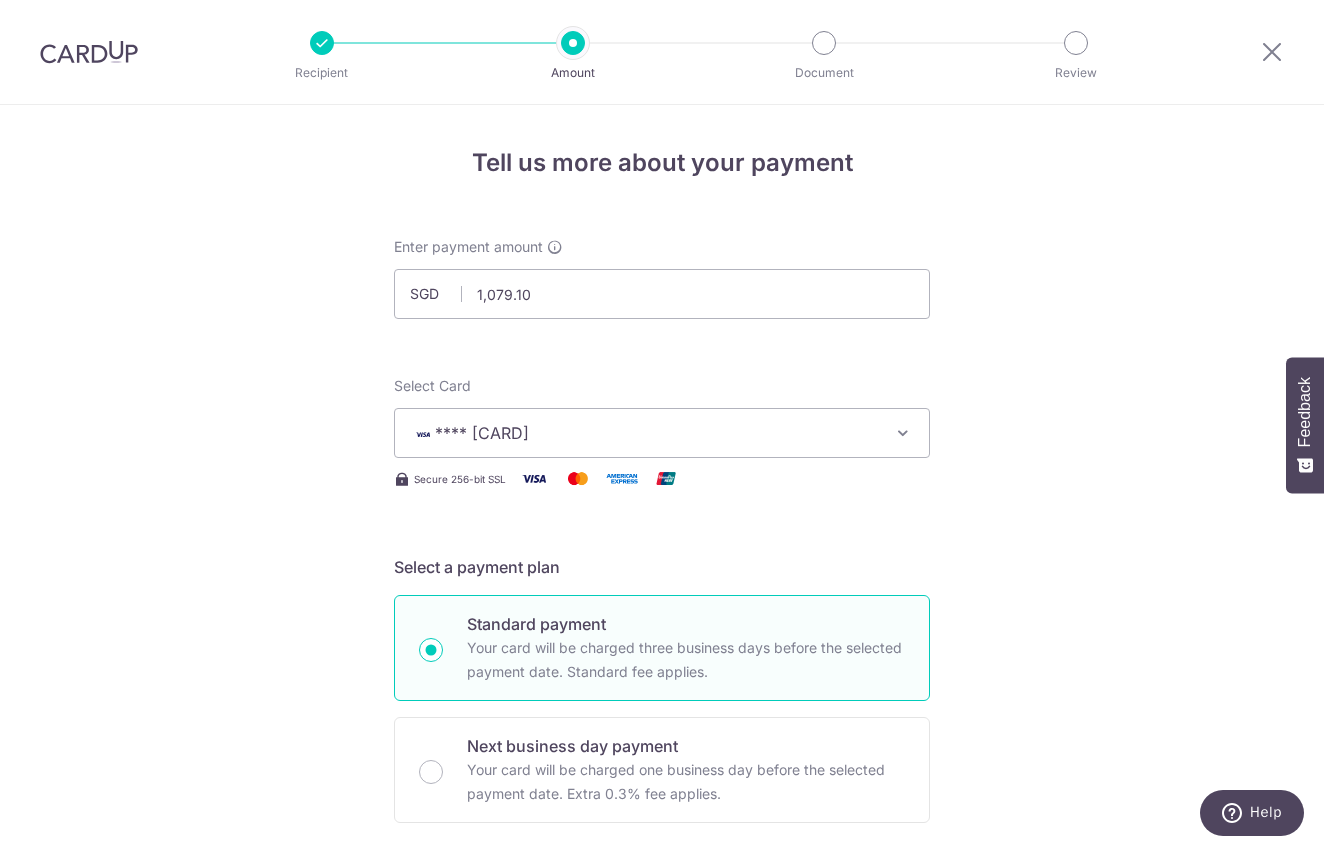 scroll, scrollTop: 0, scrollLeft: 0, axis: both 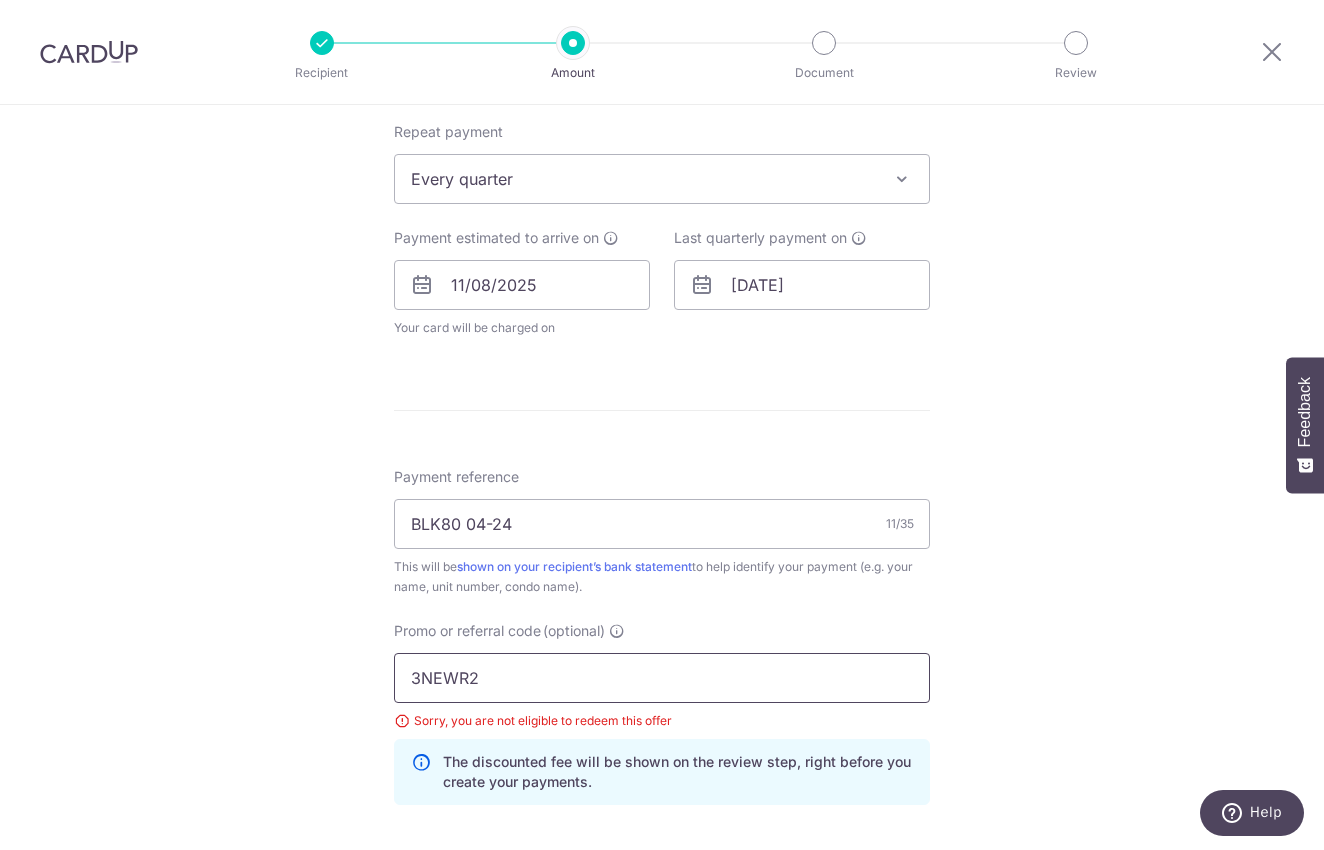drag, startPoint x: 493, startPoint y: 674, endPoint x: 350, endPoint y: 665, distance: 143.28294 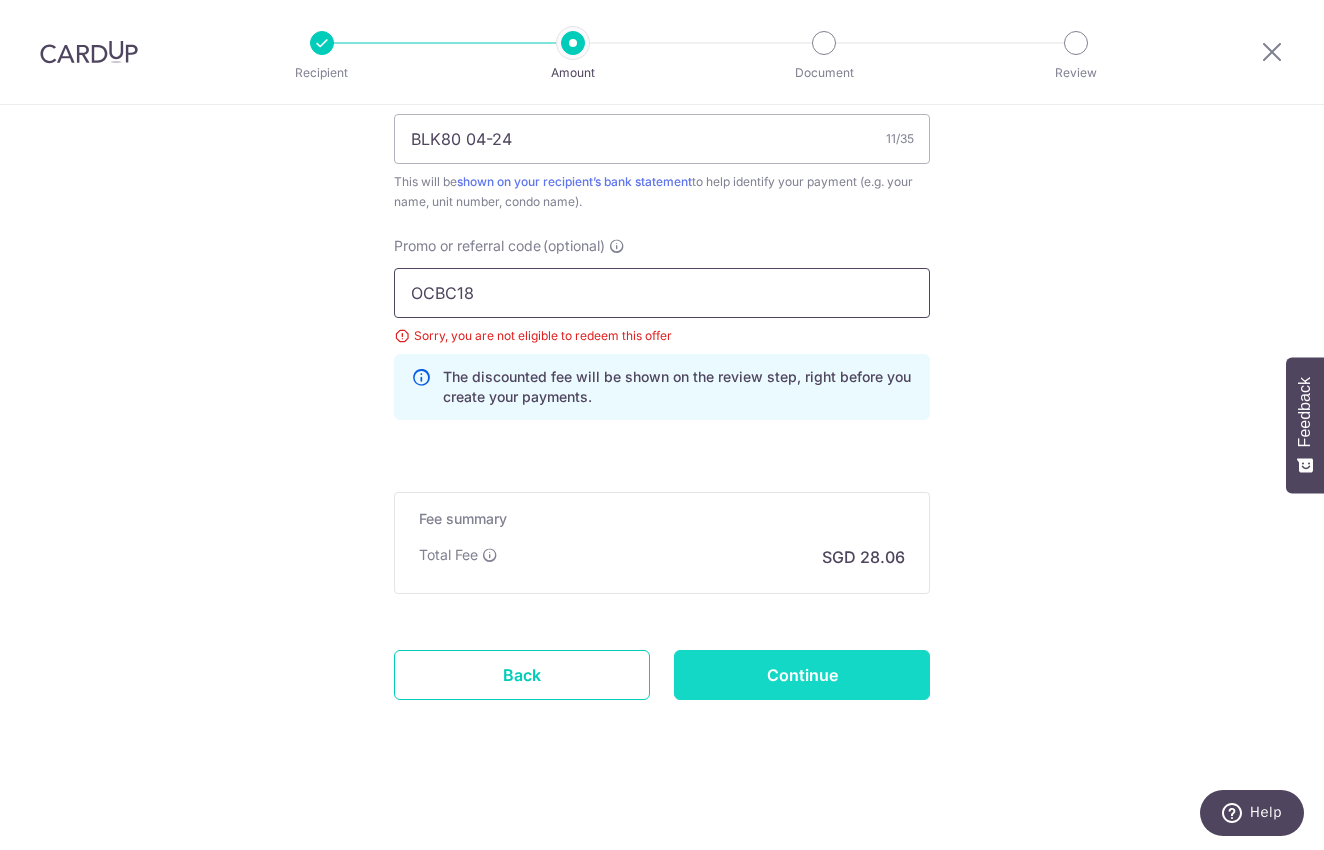 scroll, scrollTop: 1182, scrollLeft: 0, axis: vertical 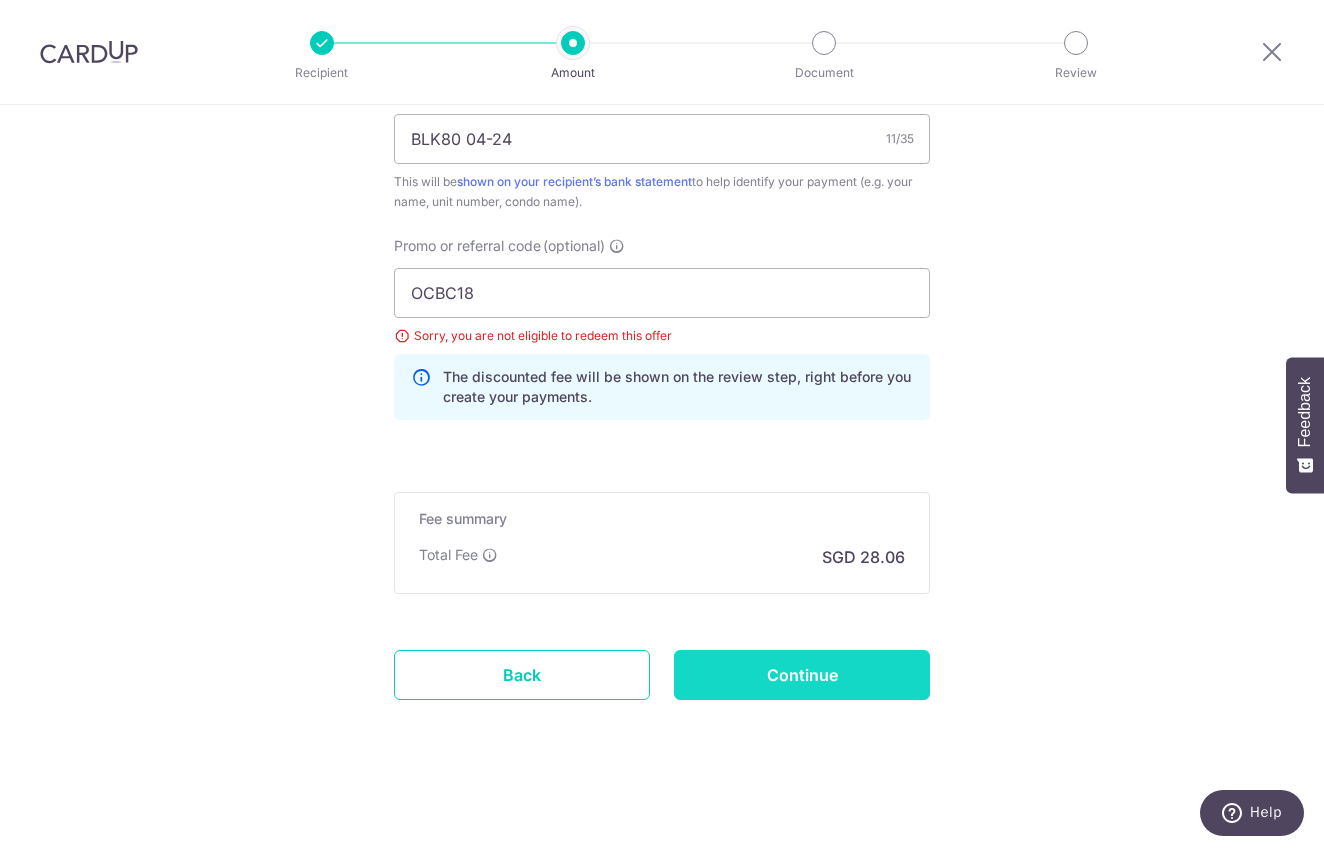 click on "Continue" at bounding box center (802, 675) 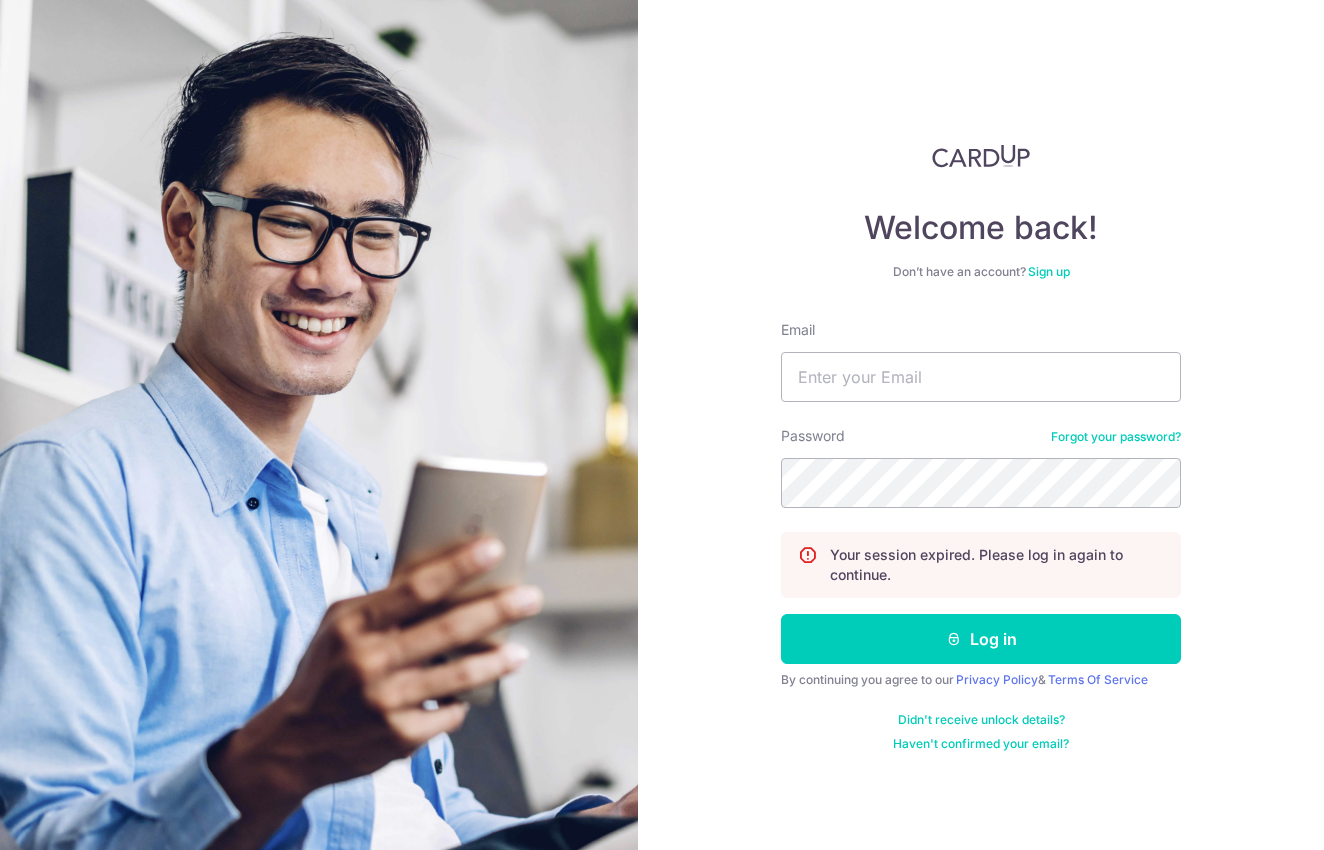 scroll, scrollTop: 0, scrollLeft: 0, axis: both 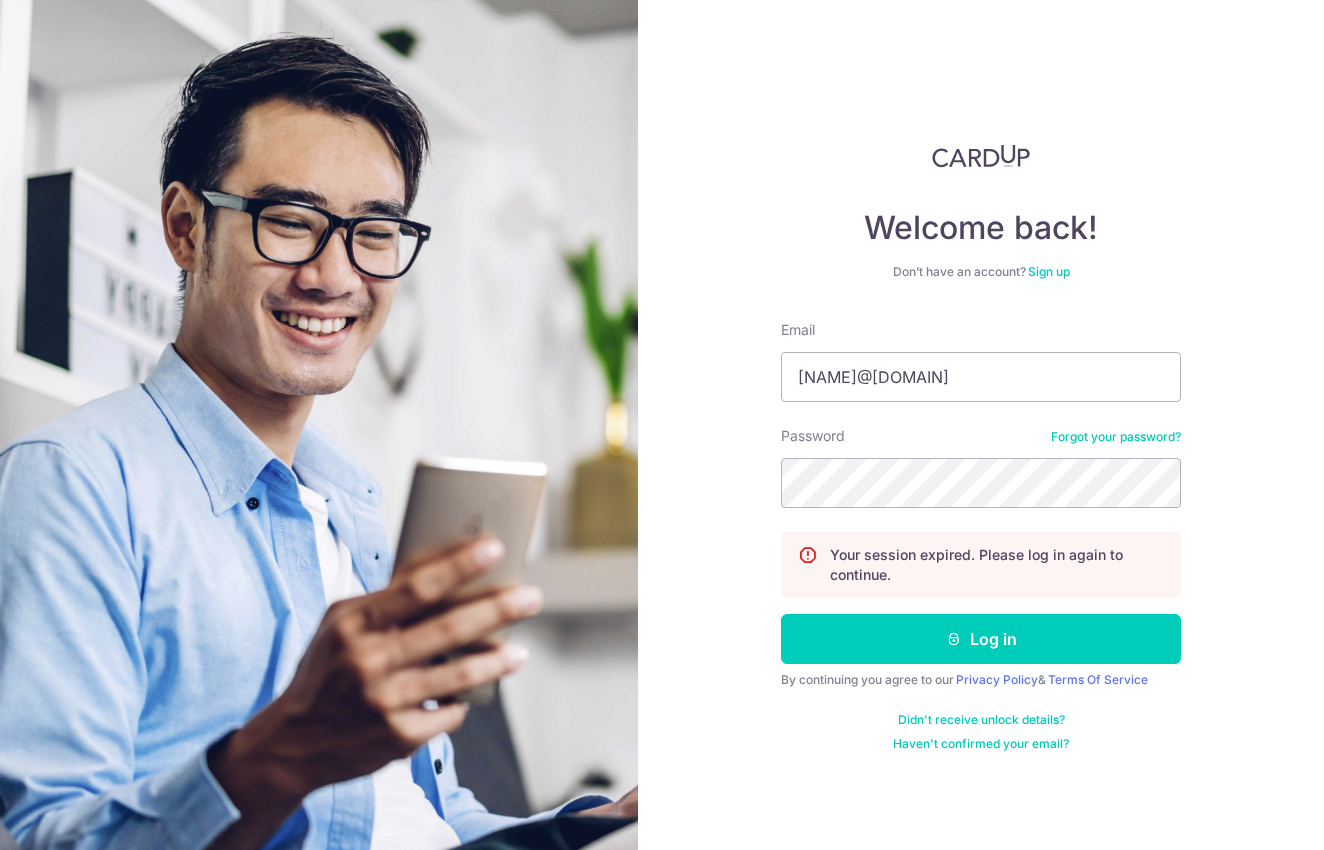 type on "[NAME]@[DOMAIN]" 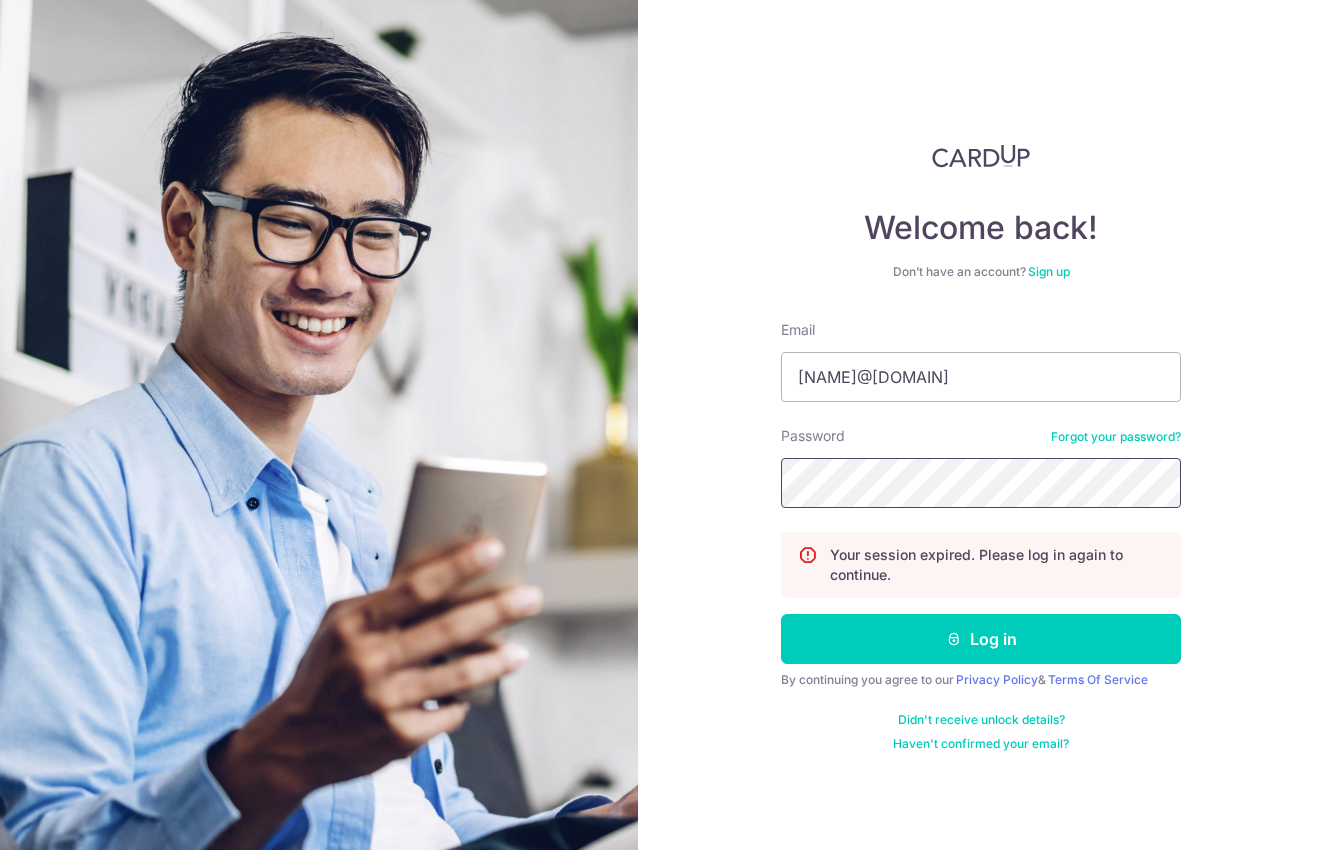 click on "Log in" at bounding box center (981, 639) 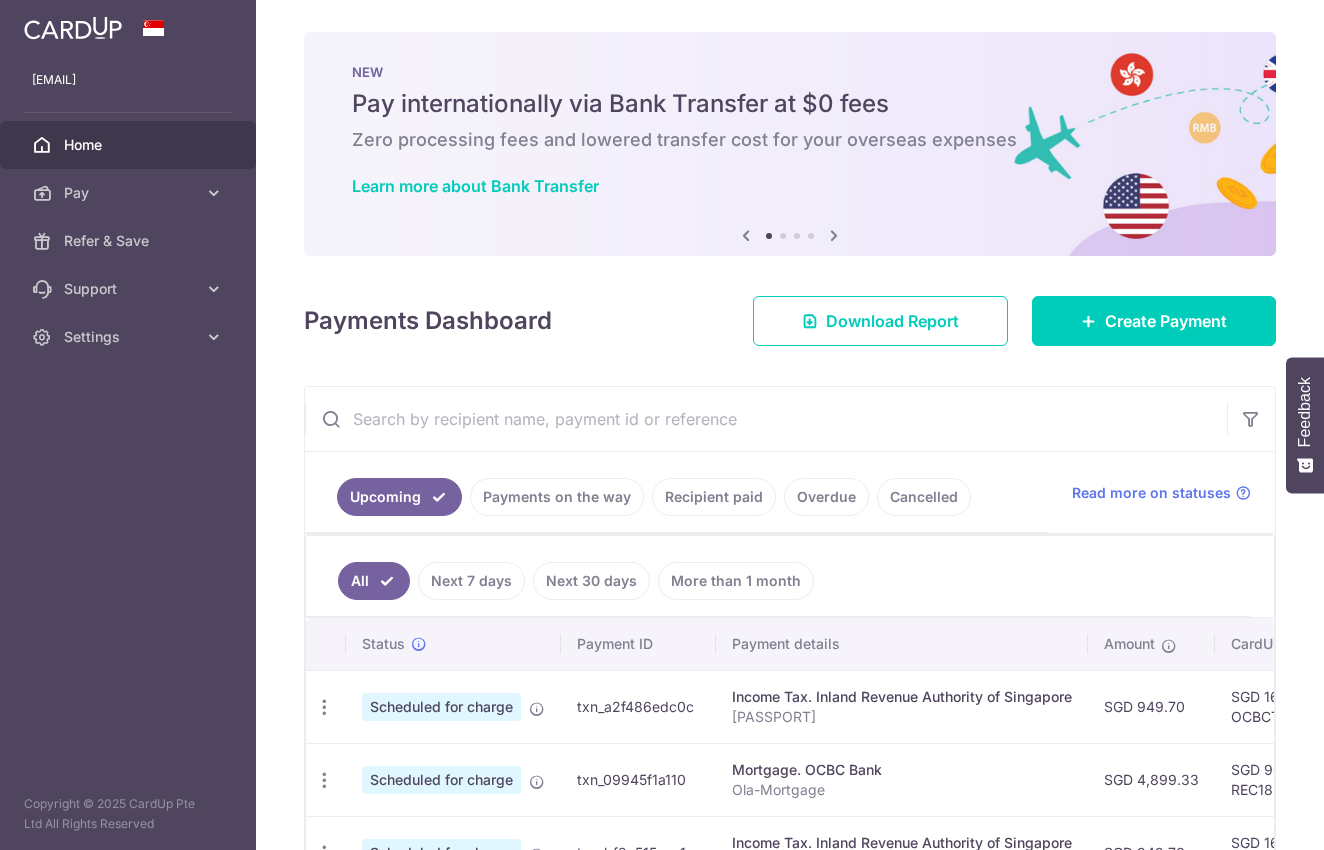 scroll, scrollTop: 0, scrollLeft: 0, axis: both 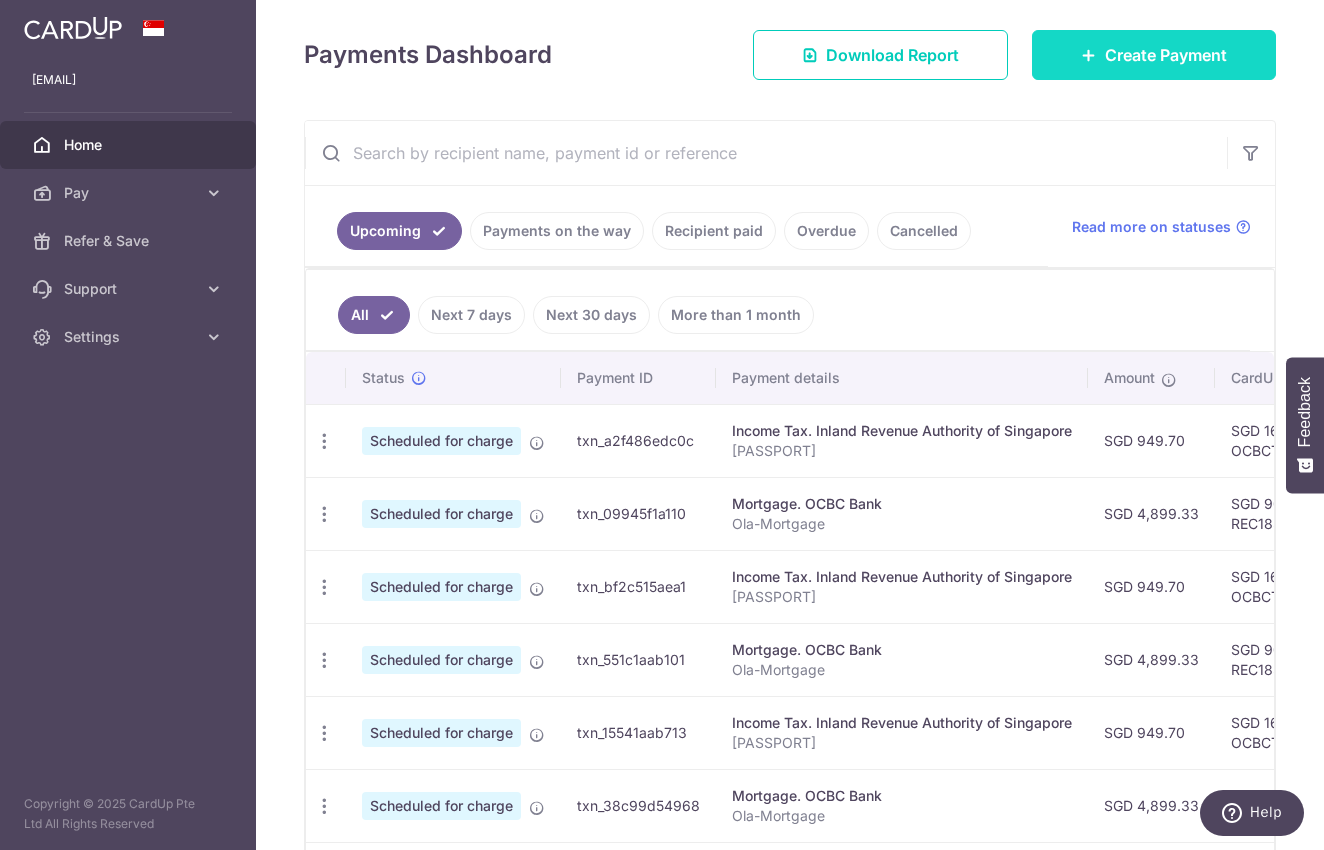 click on "Create Payment" at bounding box center (1166, 55) 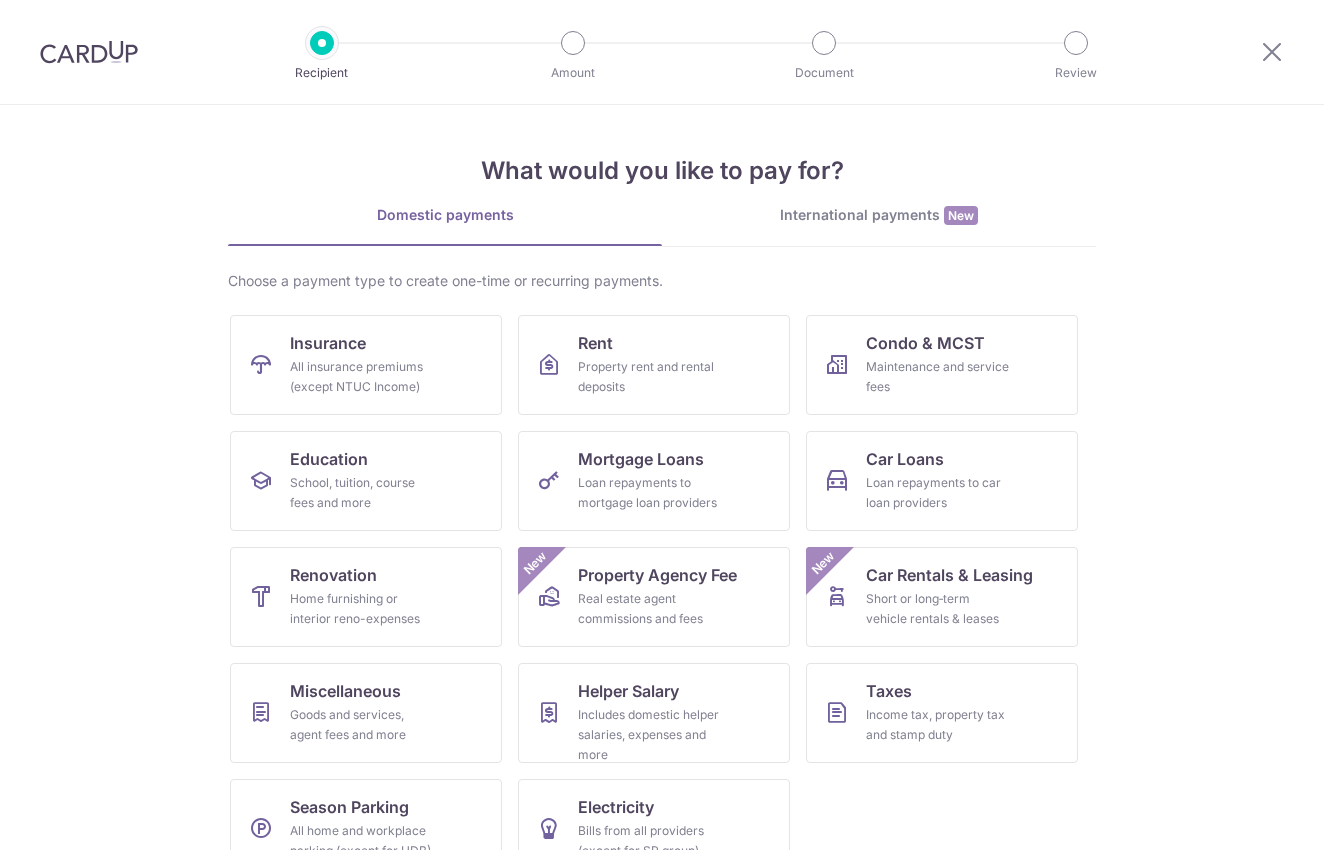 scroll, scrollTop: 0, scrollLeft: 0, axis: both 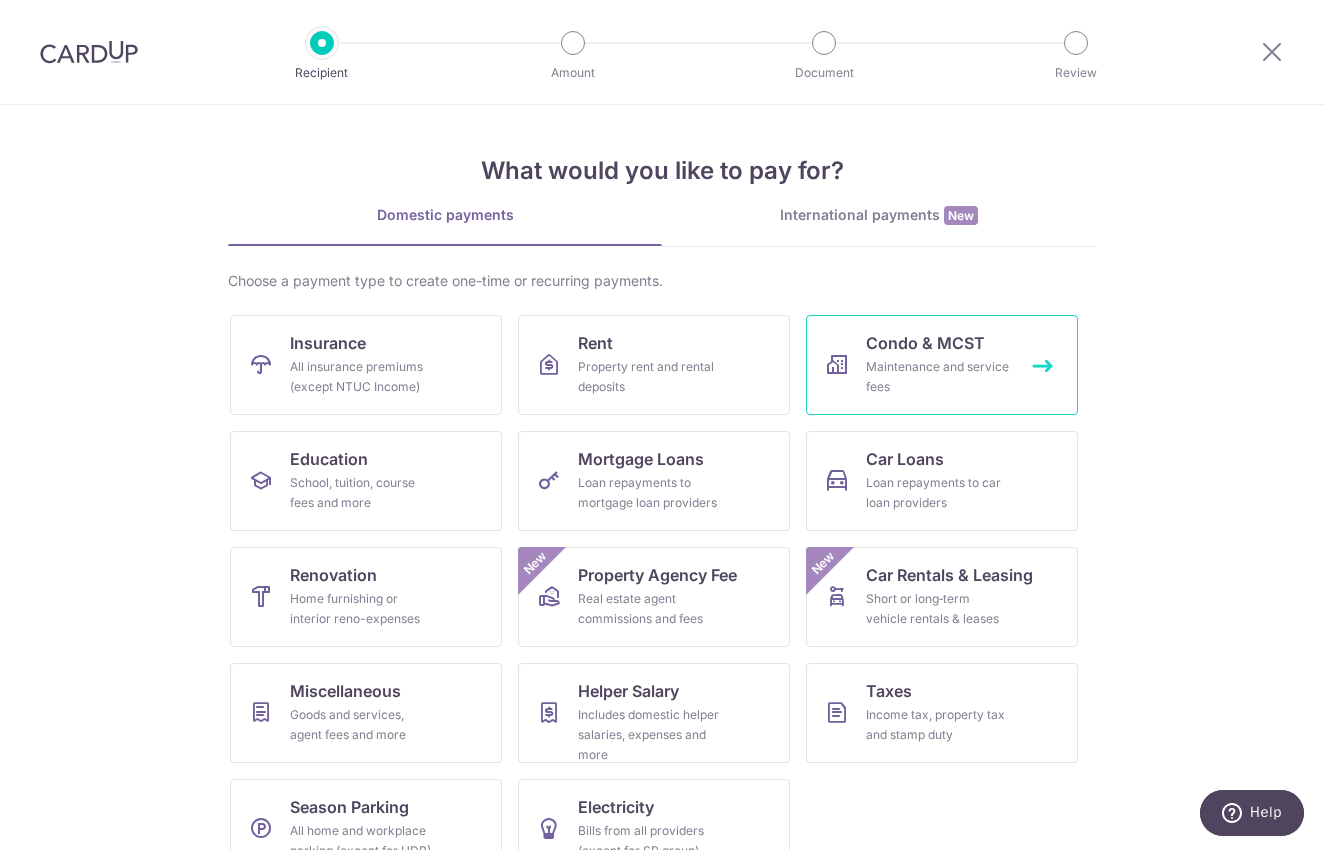 click on "Maintenance and service fees" at bounding box center [938, 377] 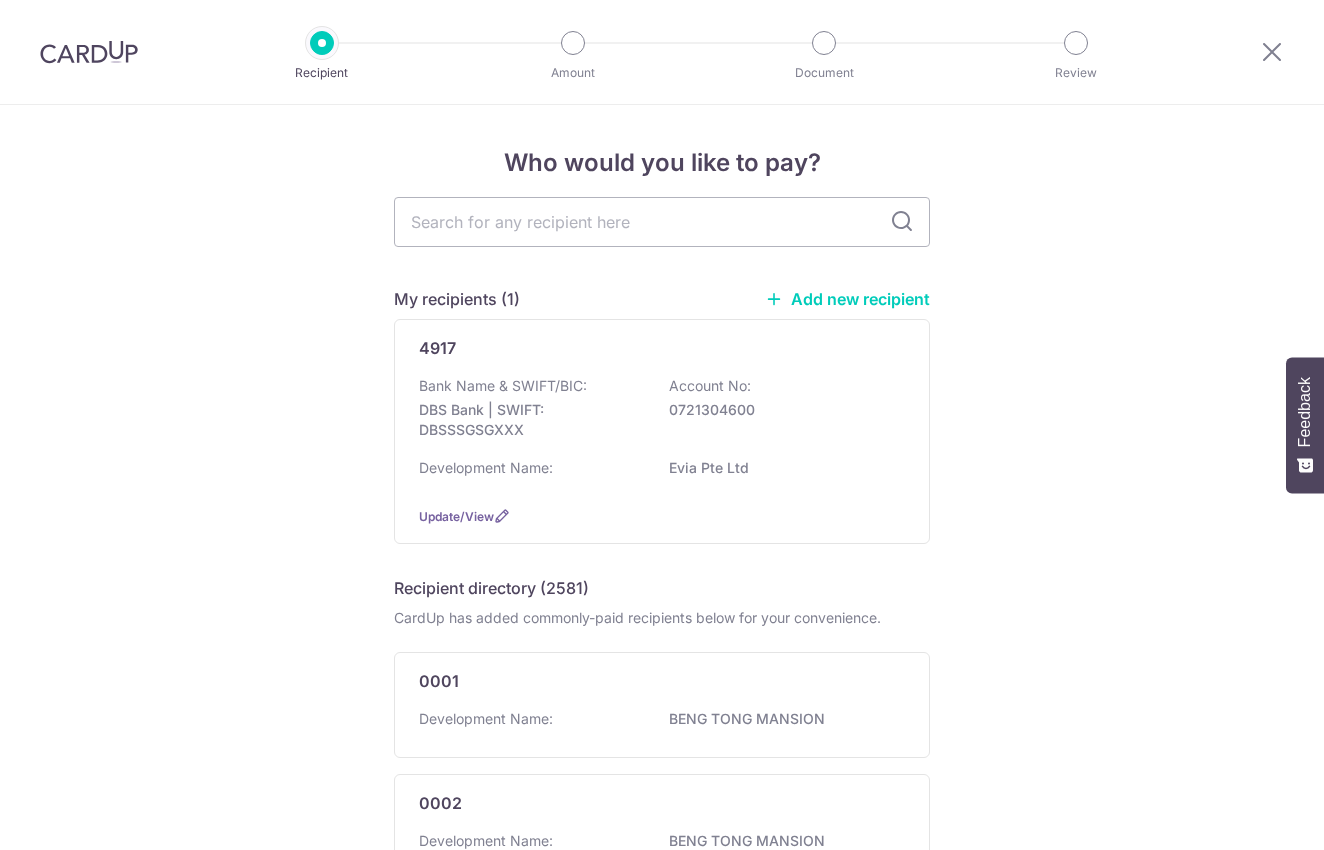 scroll, scrollTop: 0, scrollLeft: 0, axis: both 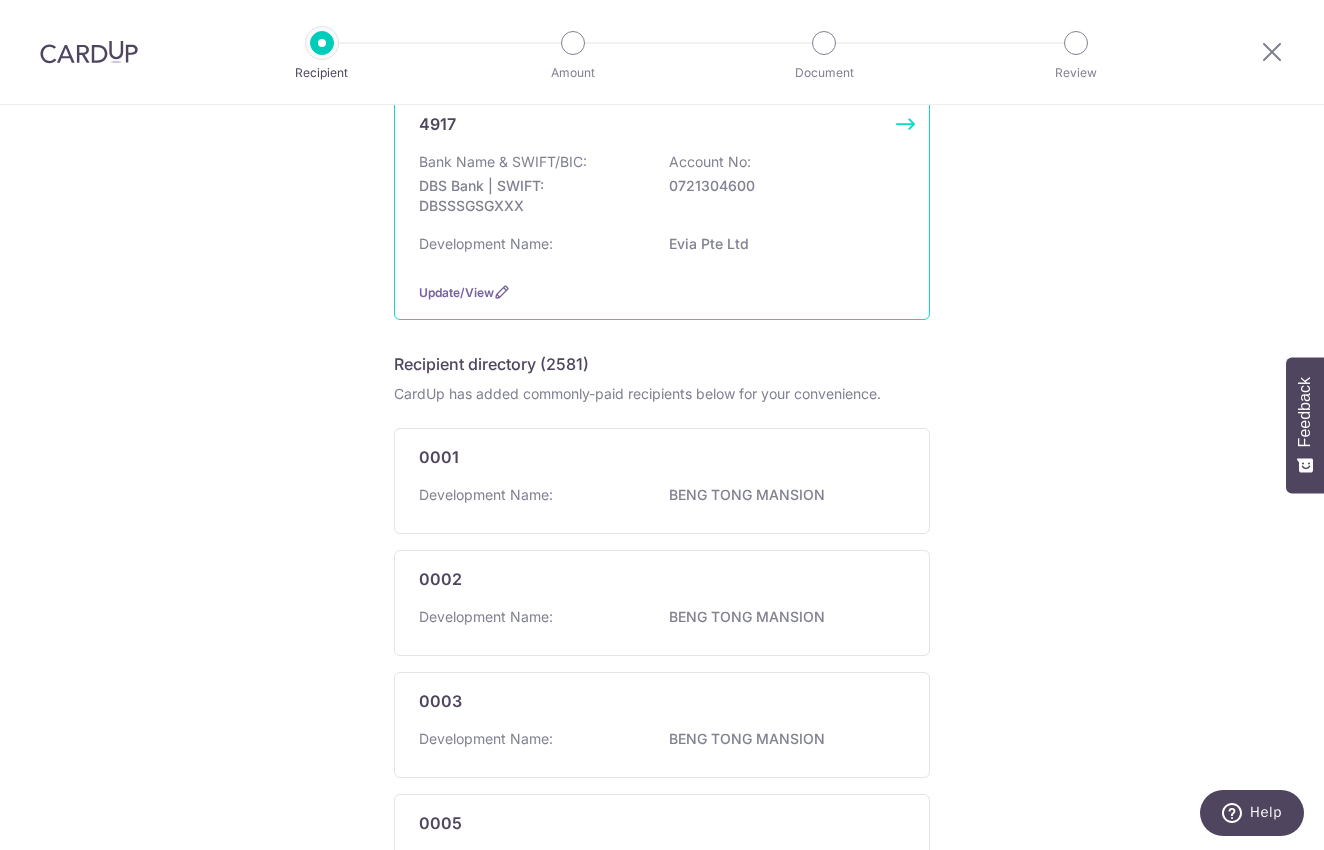 click on "Development Name:
Evia Pte Ltd" at bounding box center [662, 250] 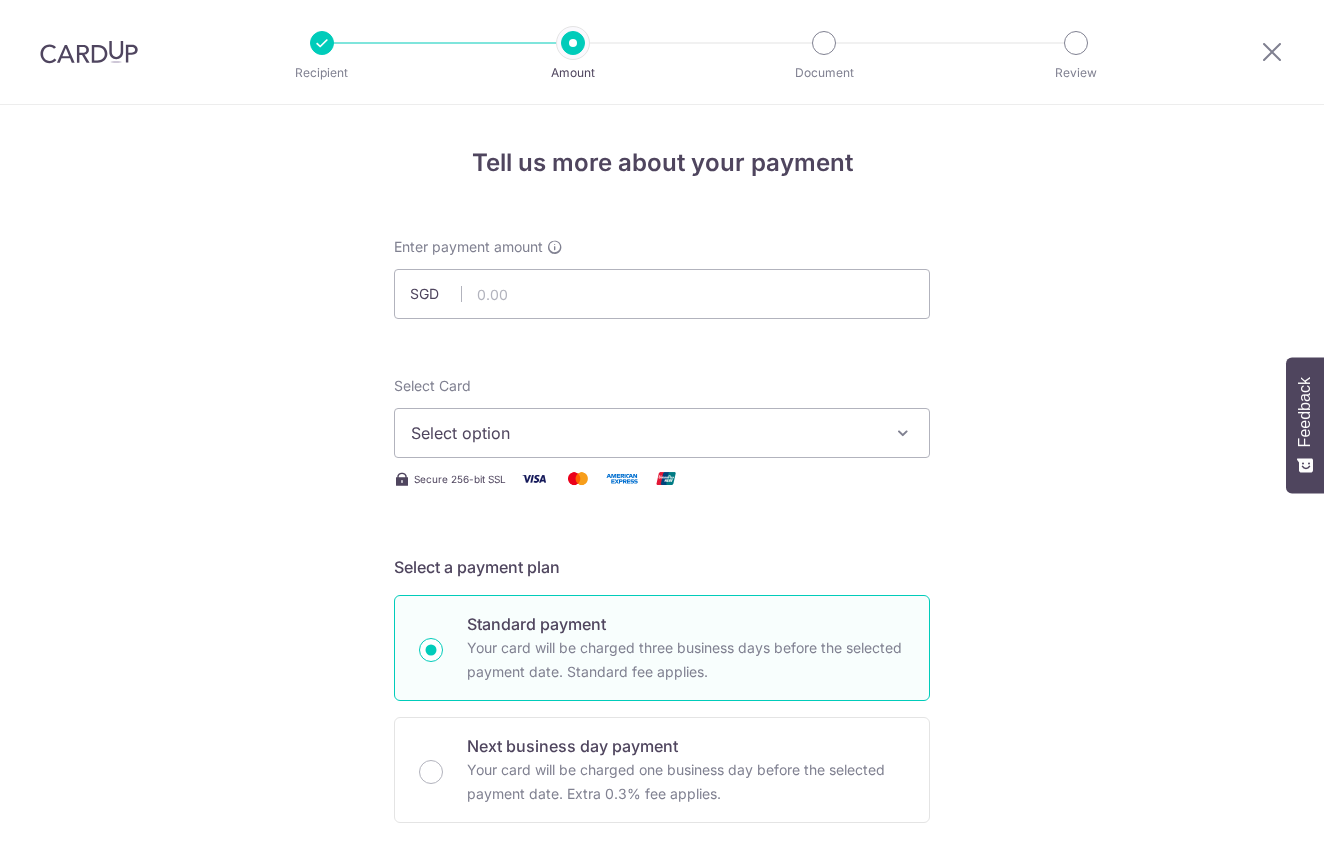 scroll, scrollTop: 0, scrollLeft: 0, axis: both 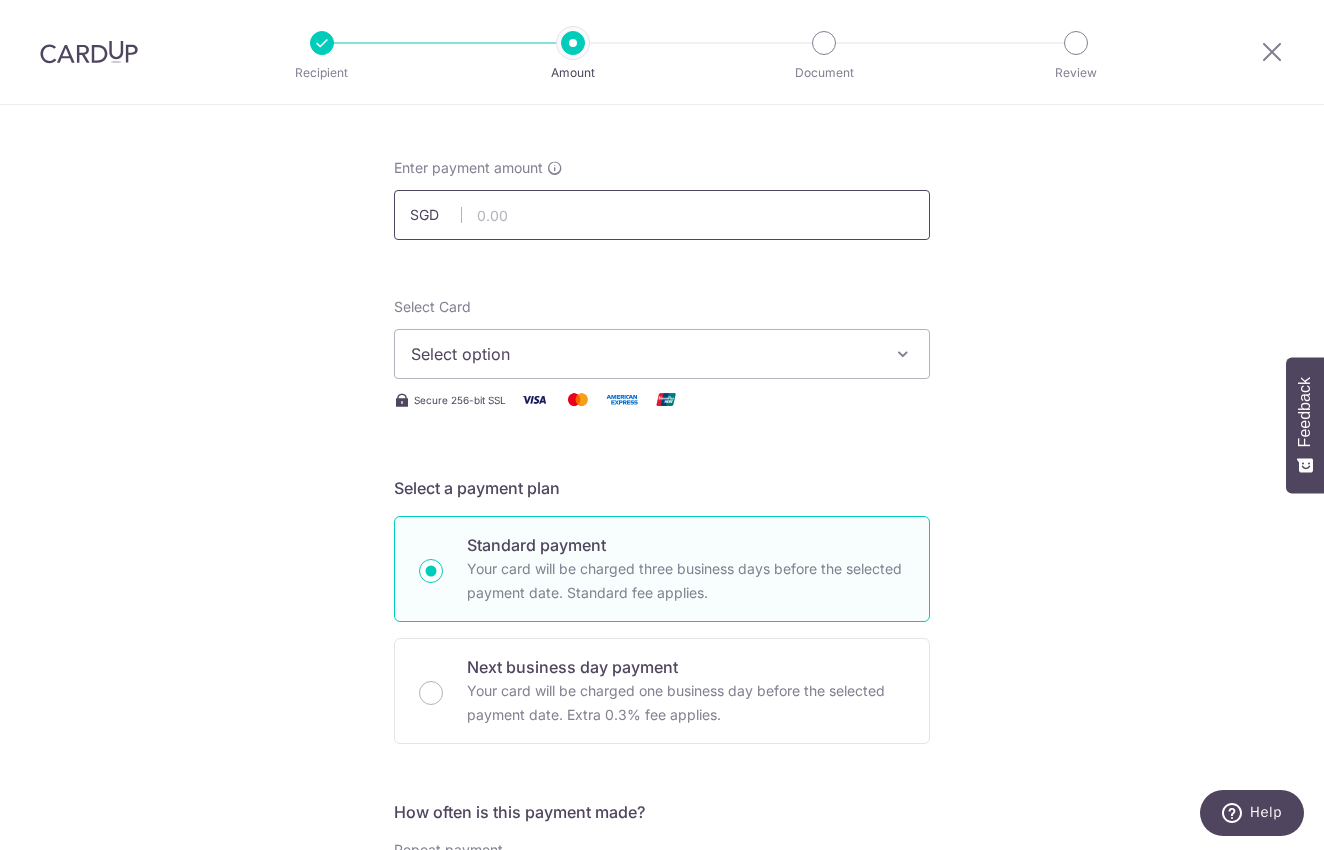 click at bounding box center (662, 215) 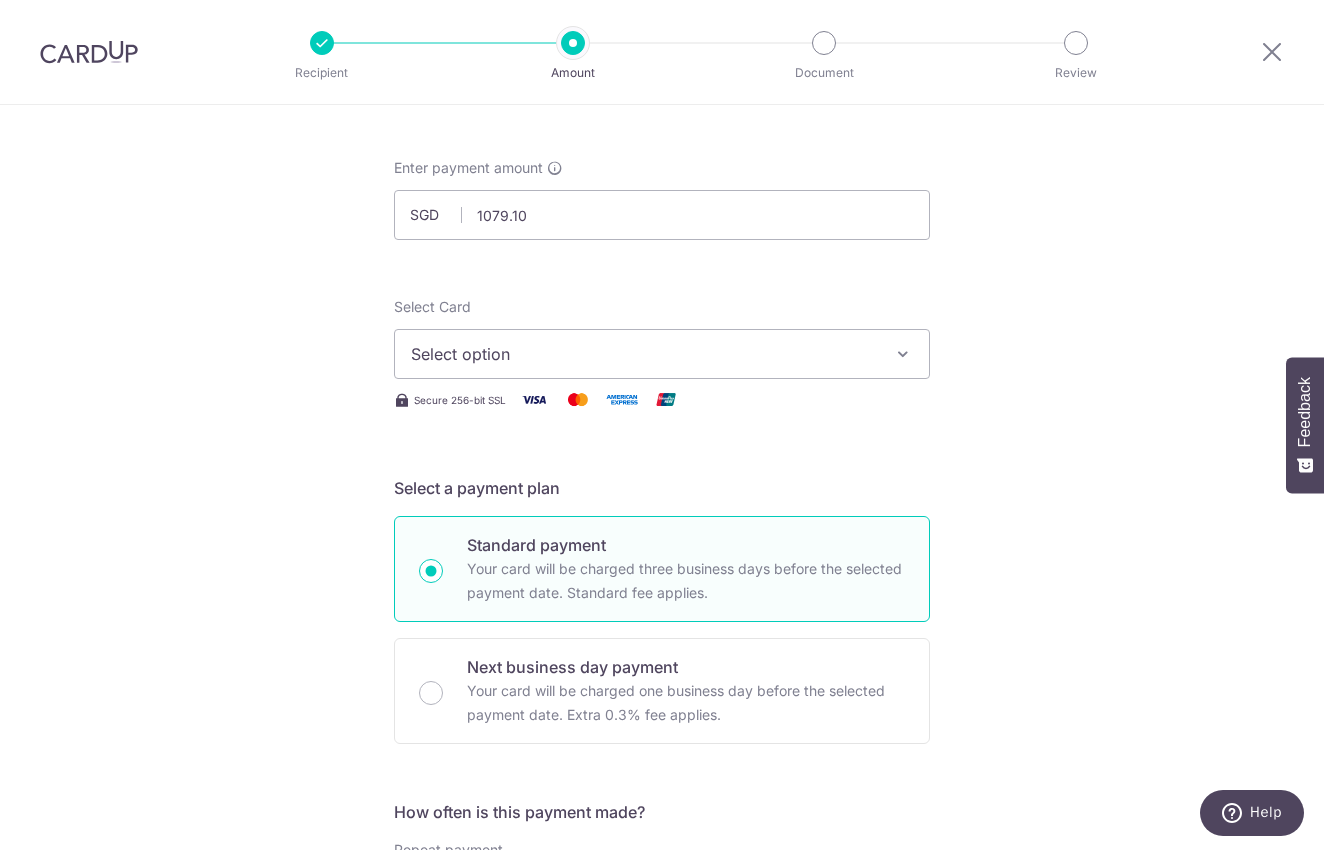 type on "1,079.10" 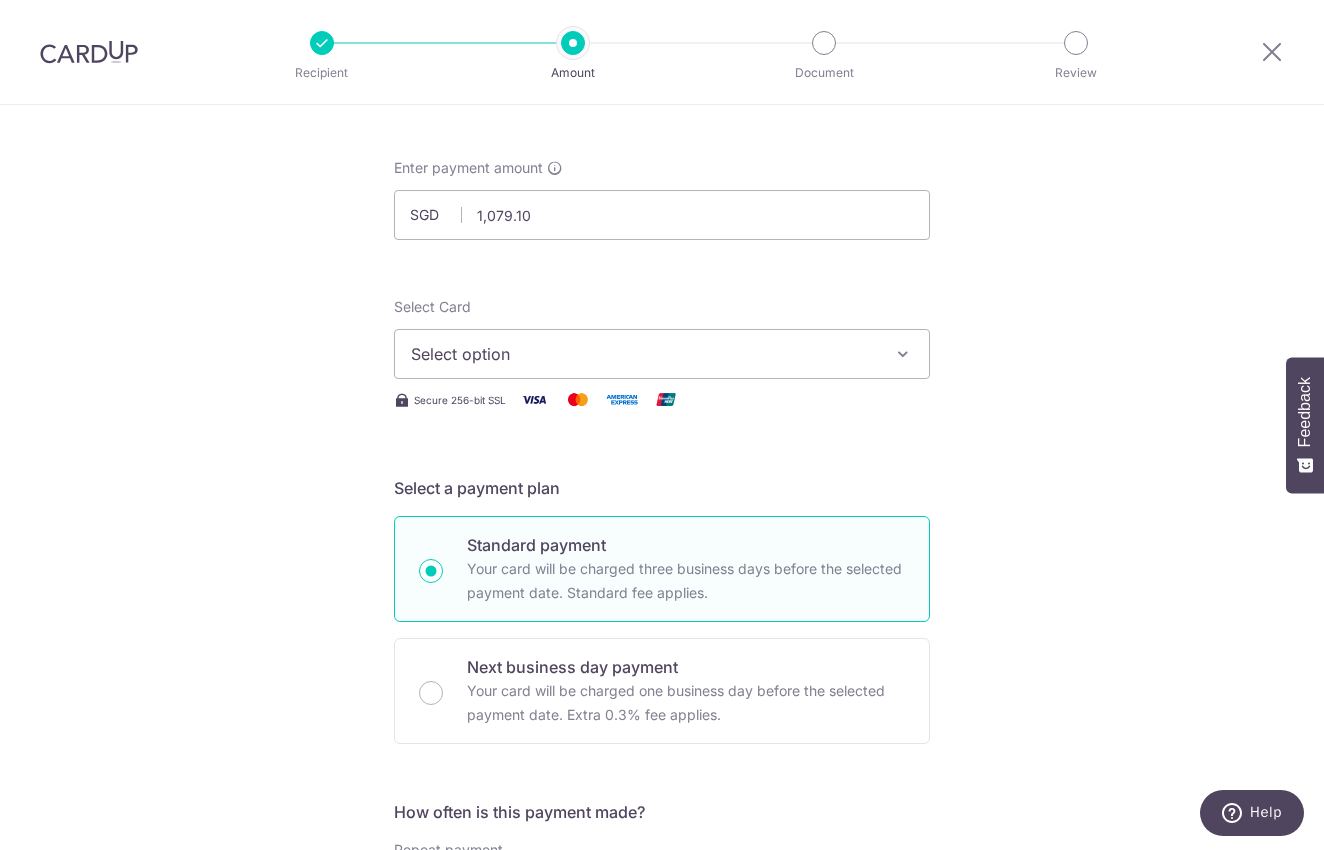 click on "Select option" at bounding box center [644, 354] 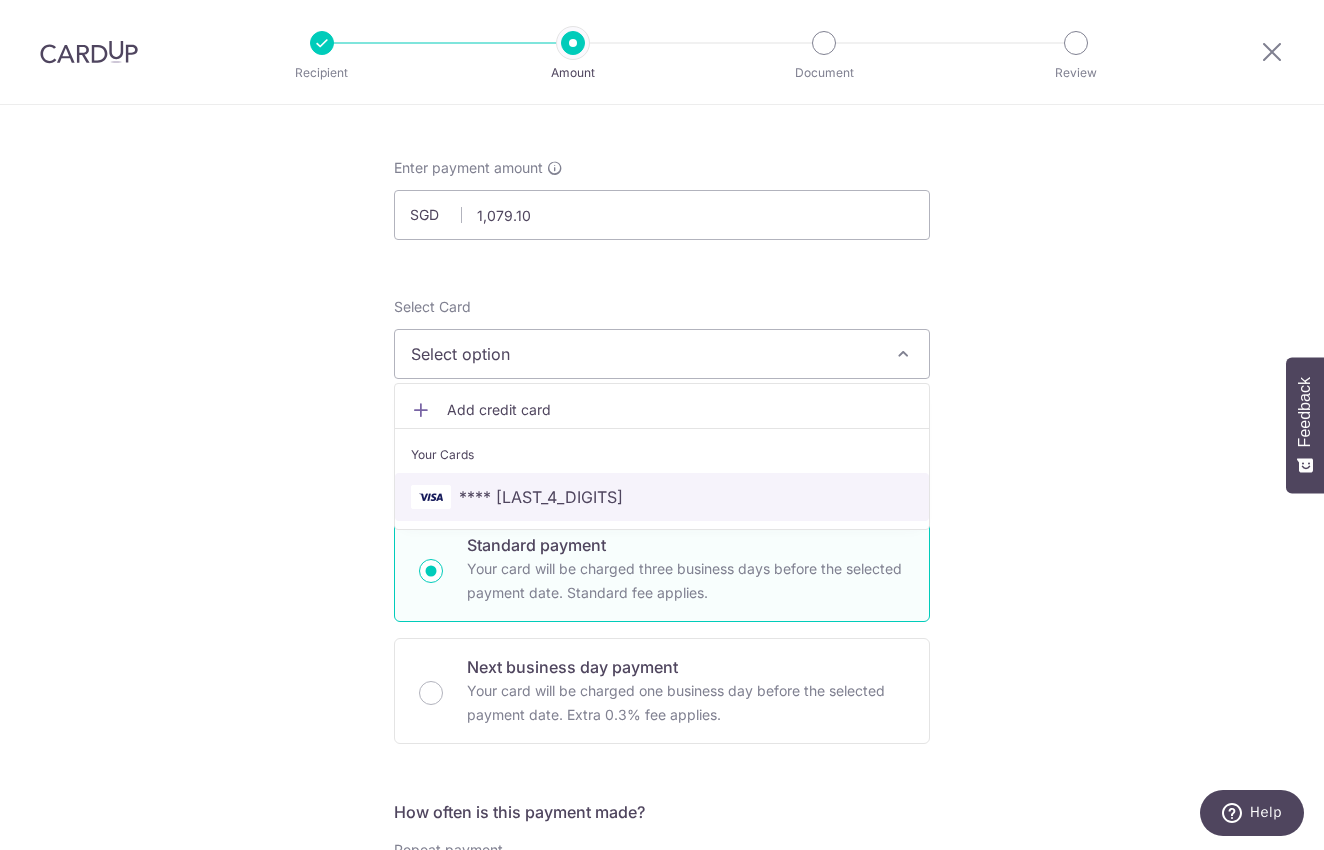 click on "**** [LAST_FOUR_DIGITS]" at bounding box center [662, 497] 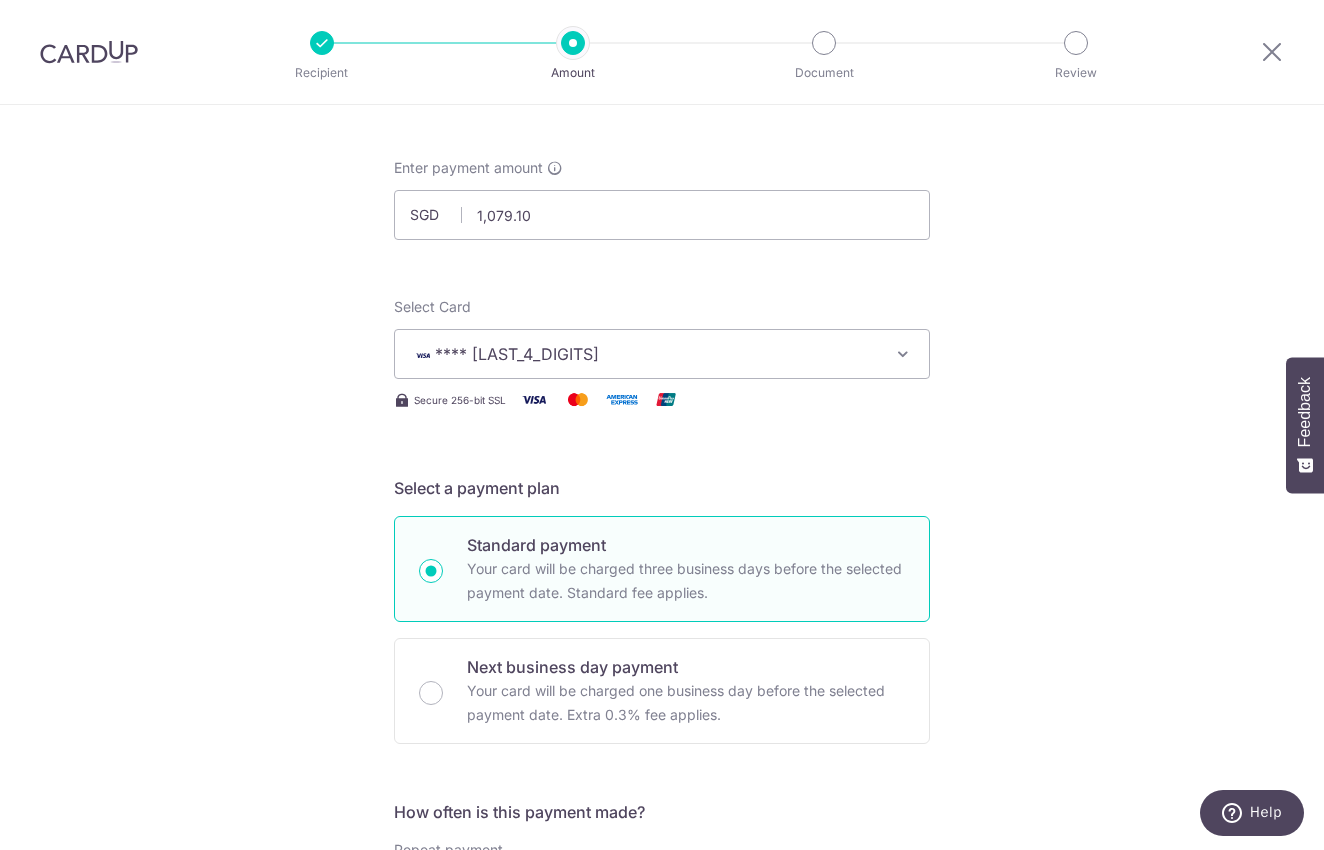 click on "Tell us more about your payment
Enter payment amount
SGD
1,079.10
1079.10
Select Card
**** 7068
Add credit card
Your Cards
**** 7068
Secure 256-bit SSL
Text
New card details
Card
Secure 256-bit SSL" at bounding box center [662, 930] 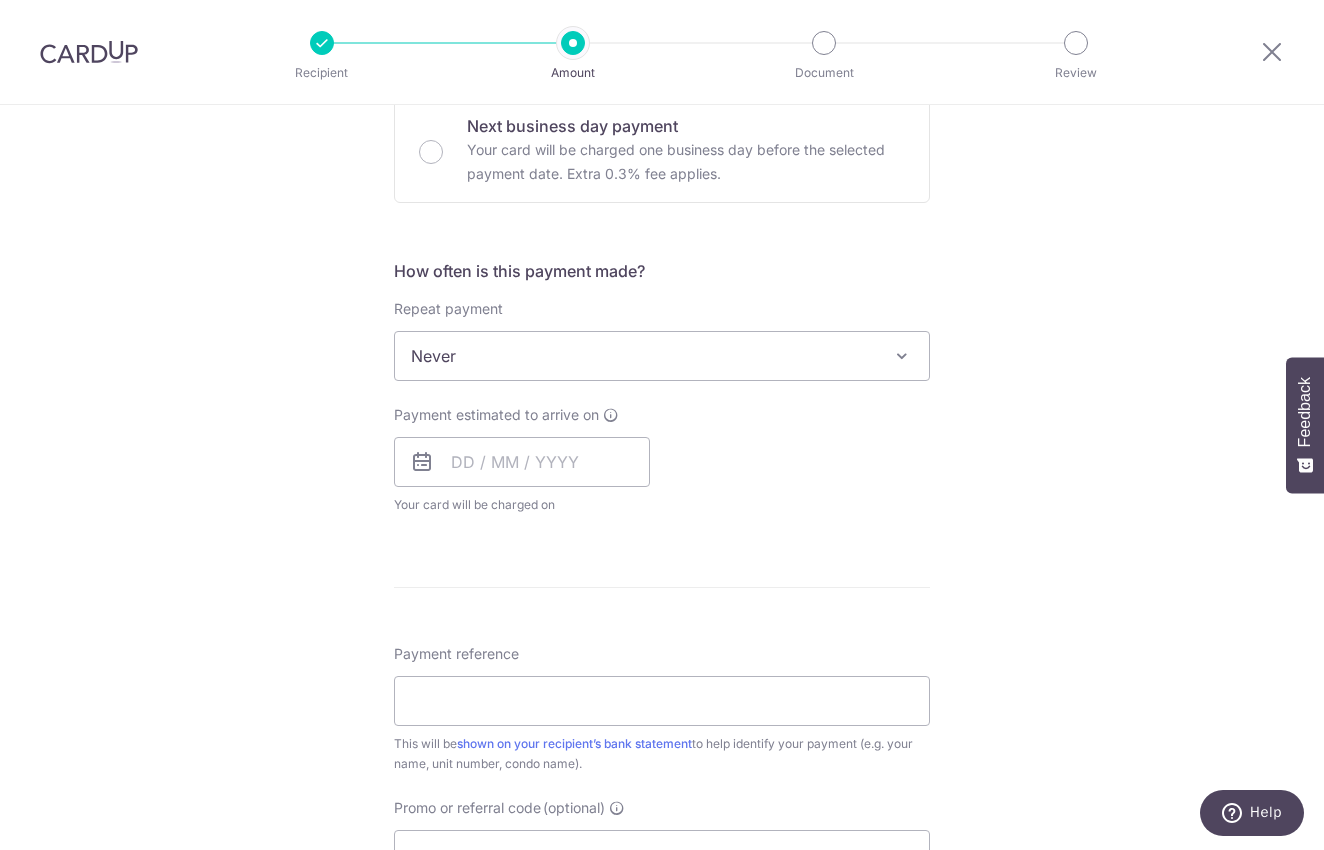 scroll, scrollTop: 714, scrollLeft: 0, axis: vertical 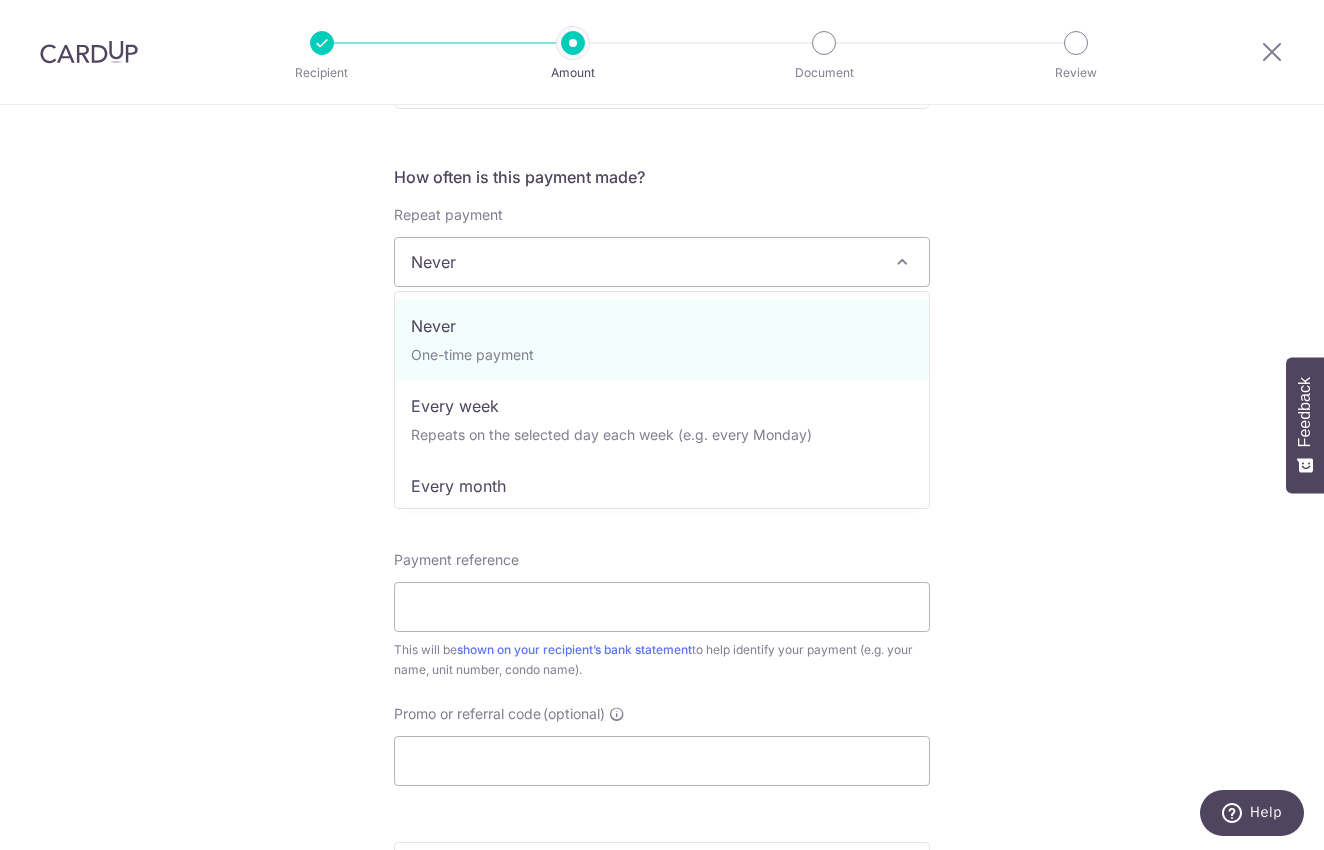 click on "Never" at bounding box center (662, 262) 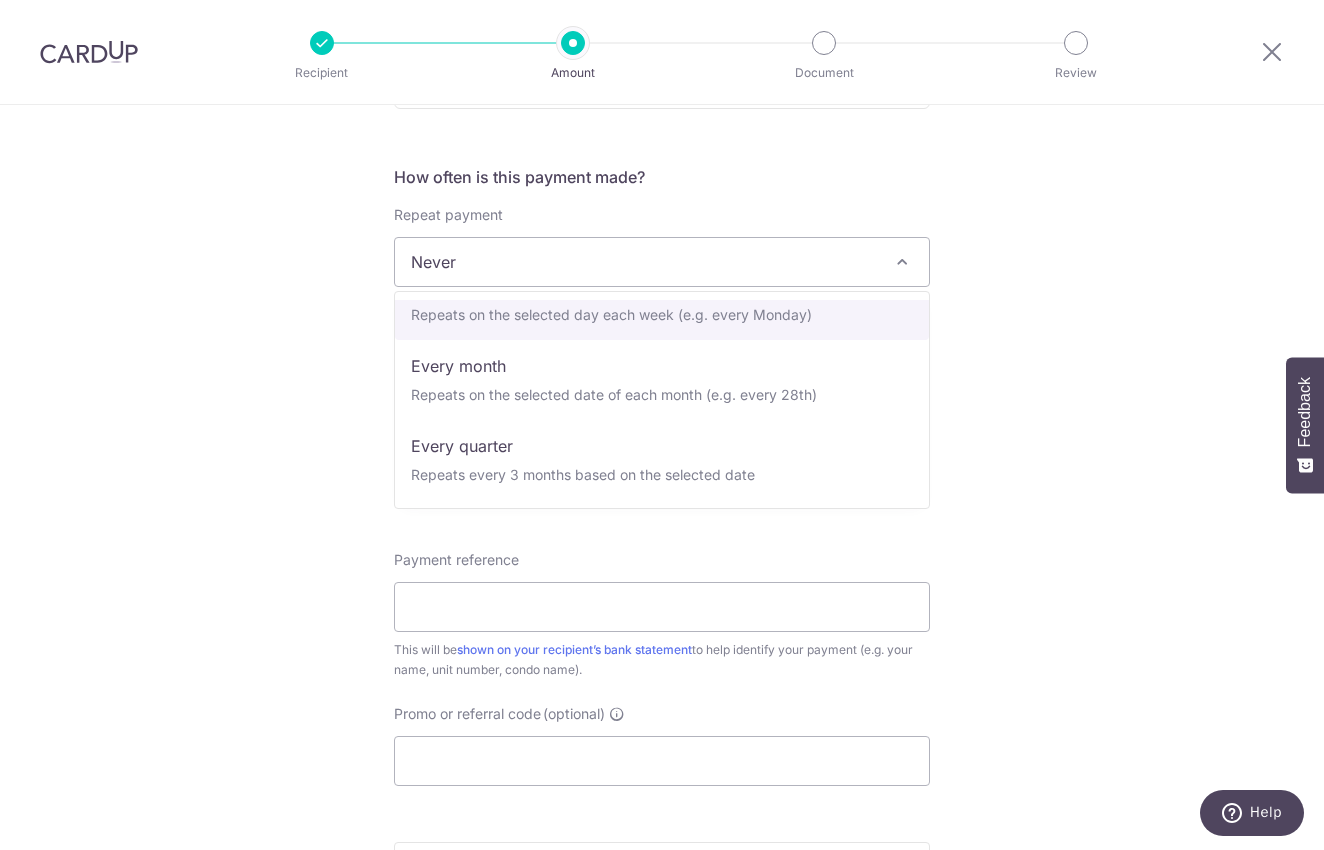 scroll, scrollTop: 123, scrollLeft: 0, axis: vertical 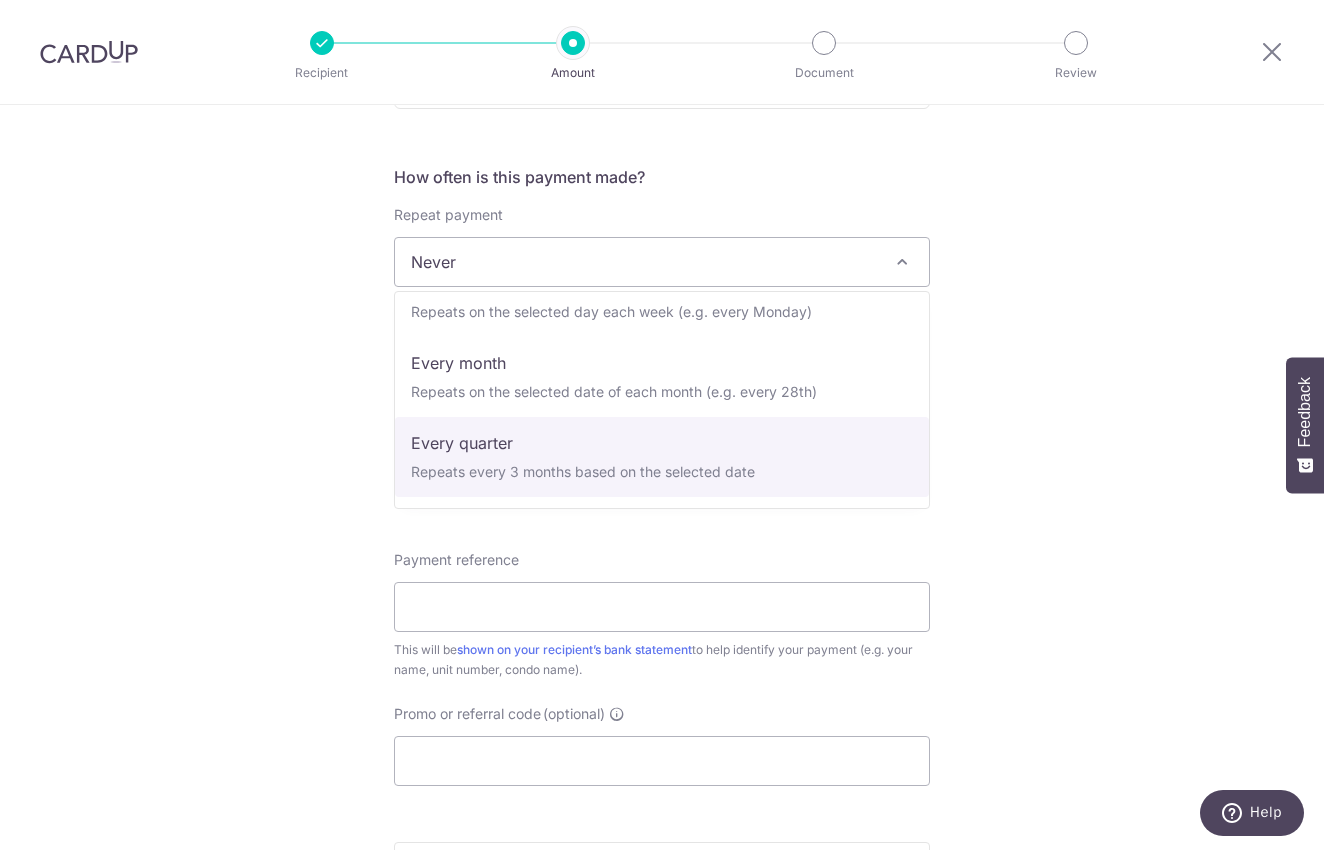 select on "4" 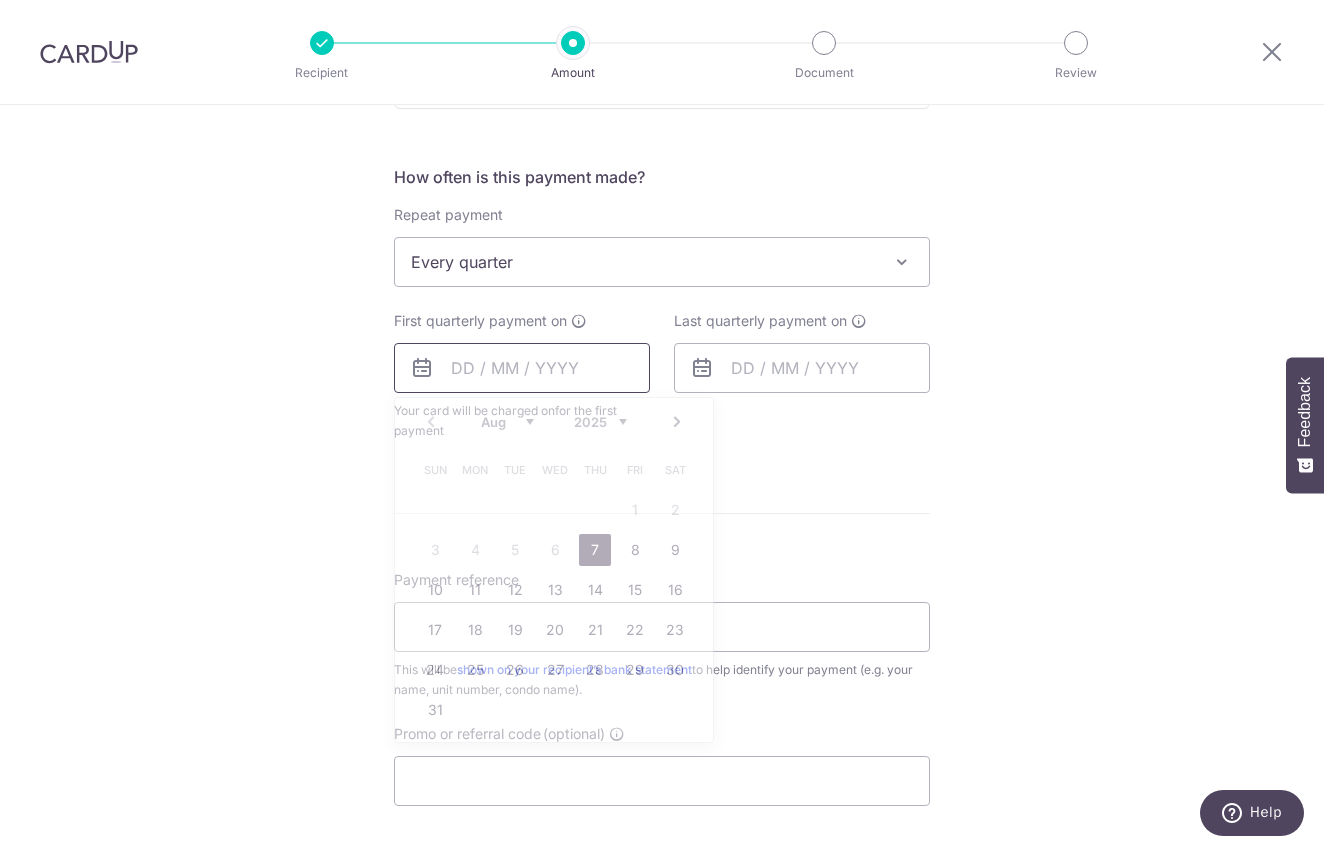 click at bounding box center (522, 368) 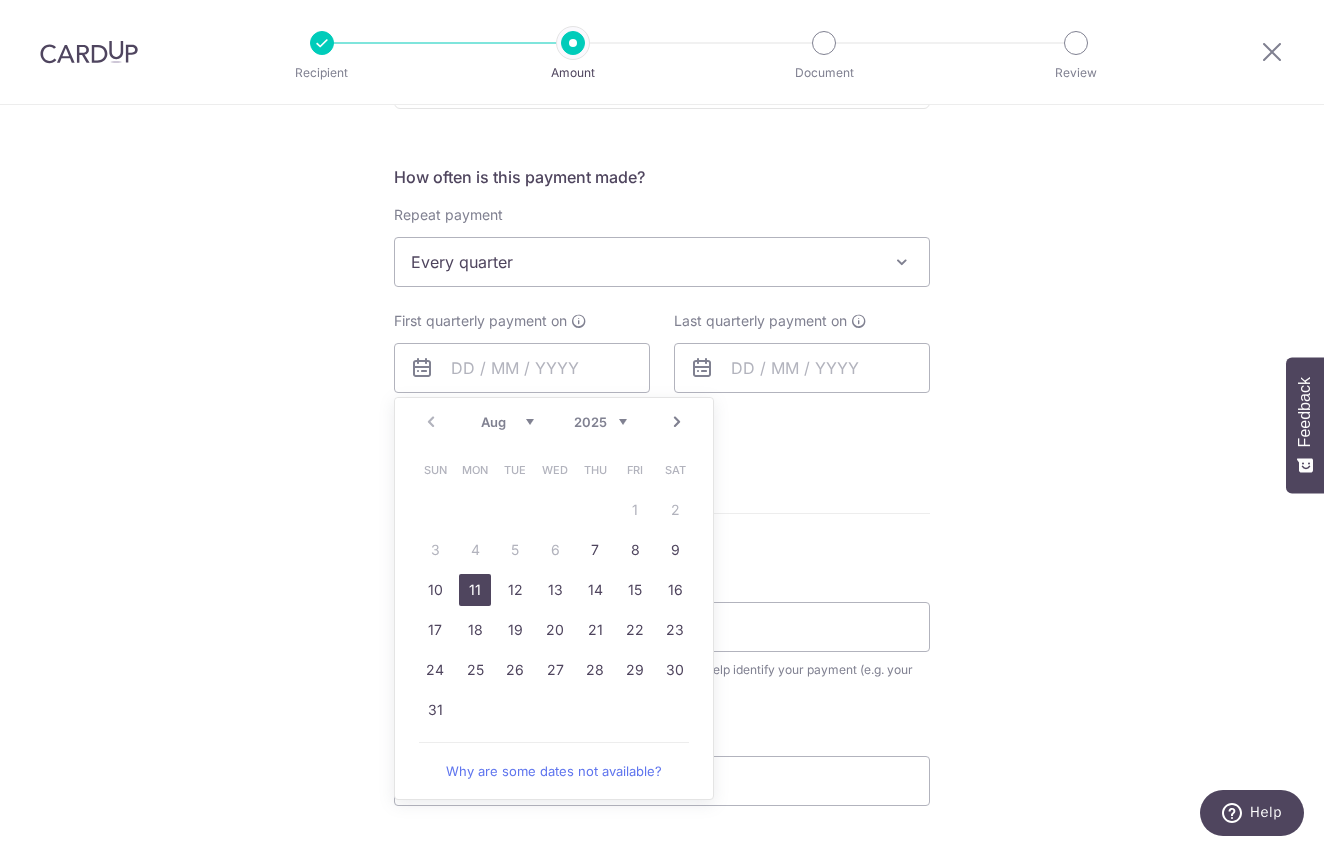 click on "11" at bounding box center (475, 590) 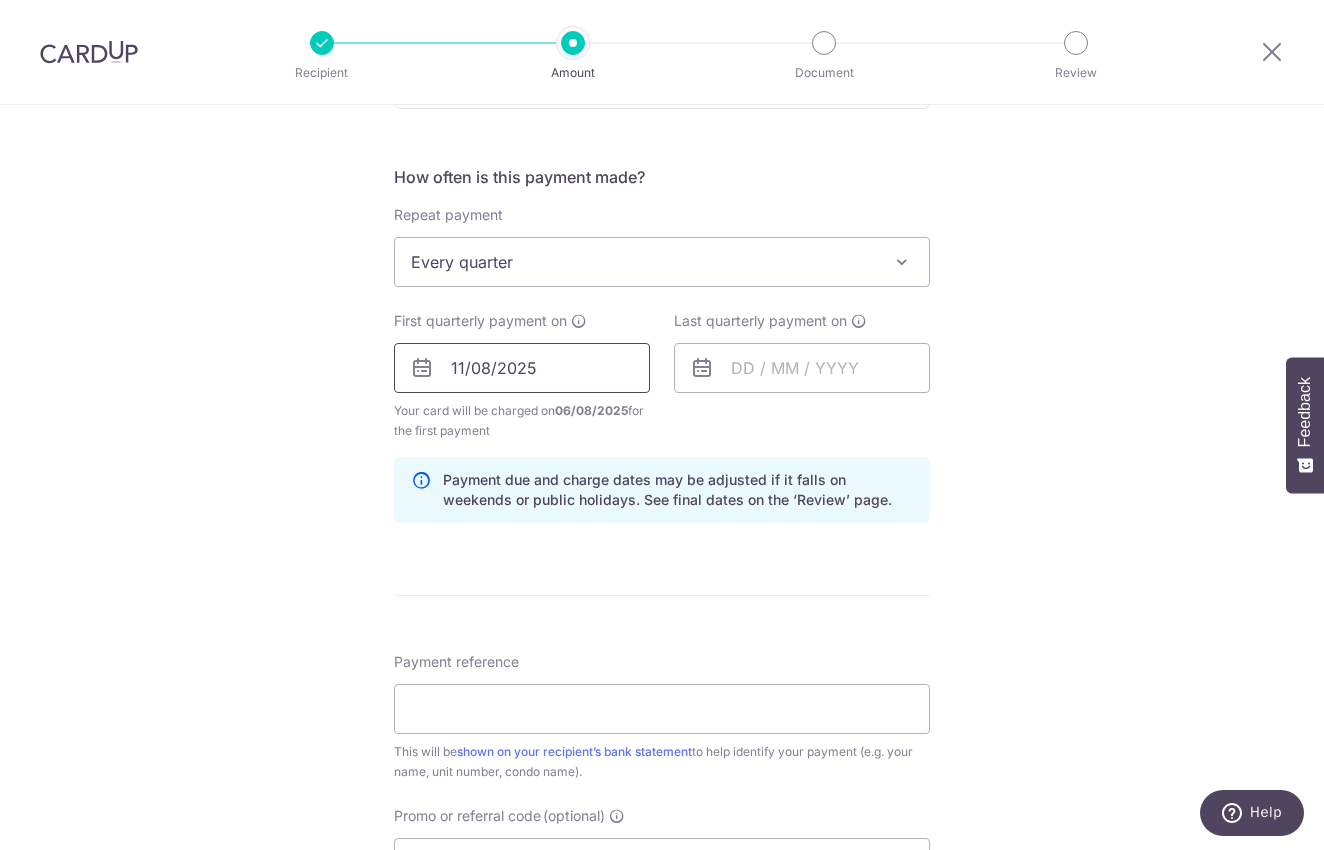 click on "11/08/2025" at bounding box center (522, 368) 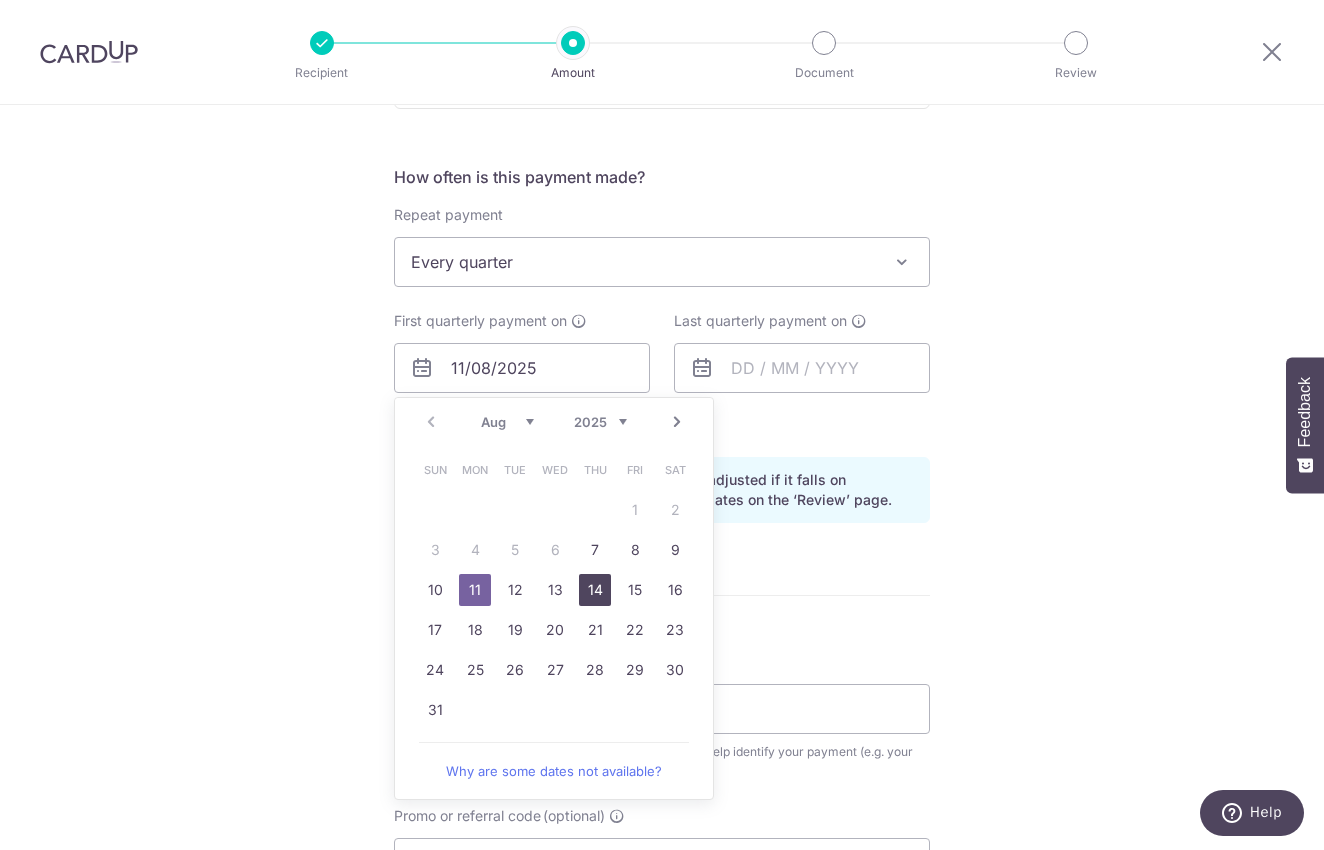click on "14" at bounding box center (595, 590) 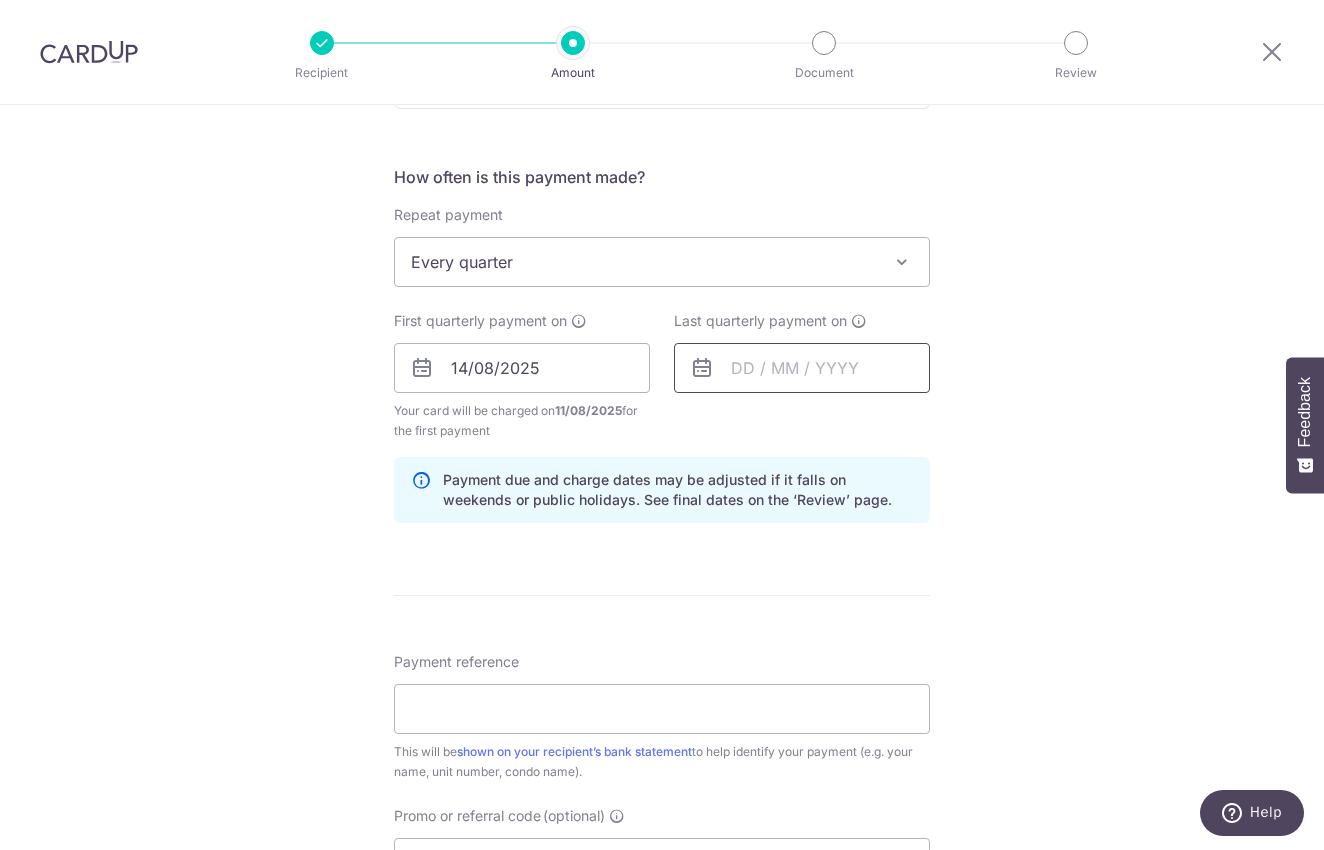 click at bounding box center [802, 368] 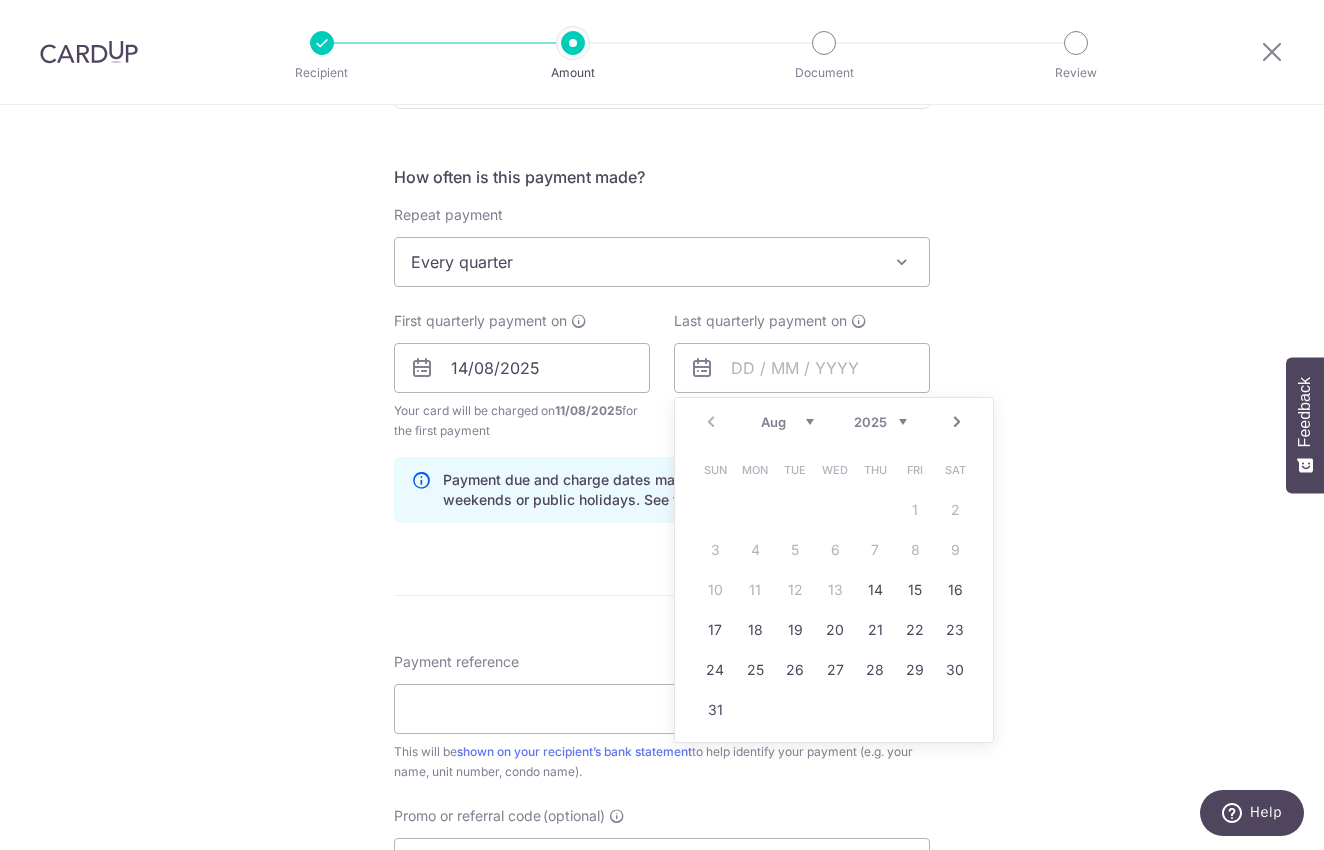 click on "2025 2026 2027 2028 2029 2030 2031 2032 2033 2034 2035" at bounding box center [880, 422] 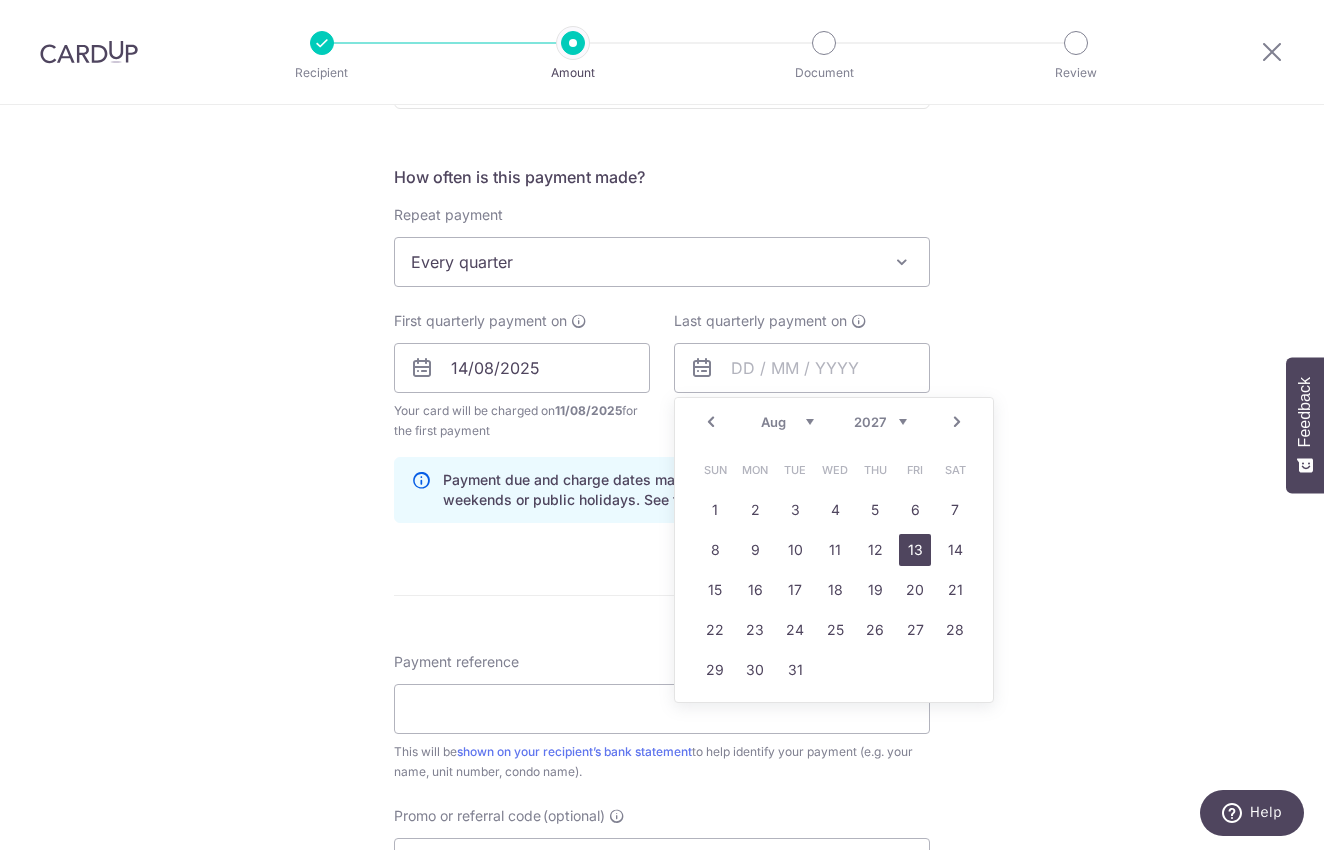 click on "13" at bounding box center (915, 550) 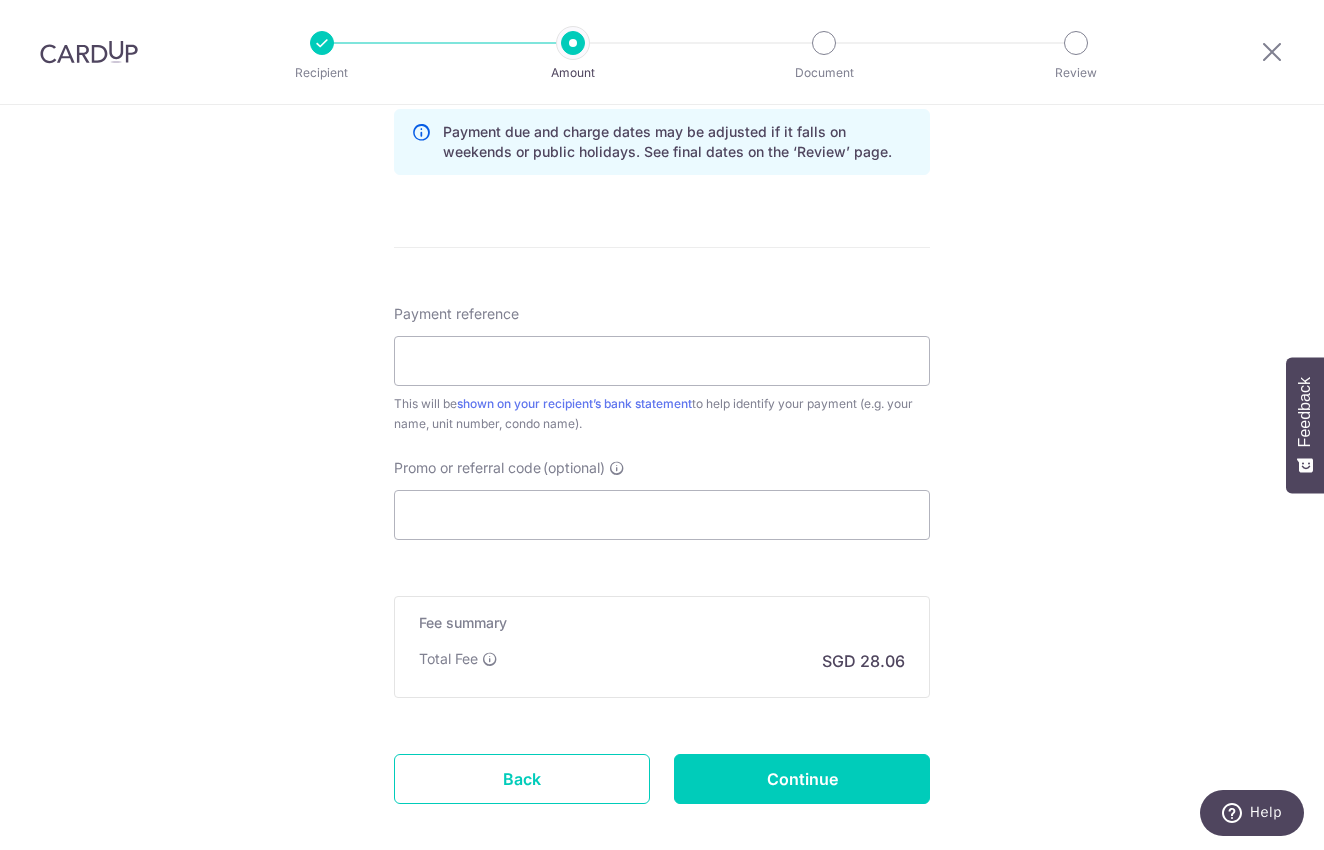 scroll, scrollTop: 1164, scrollLeft: 0, axis: vertical 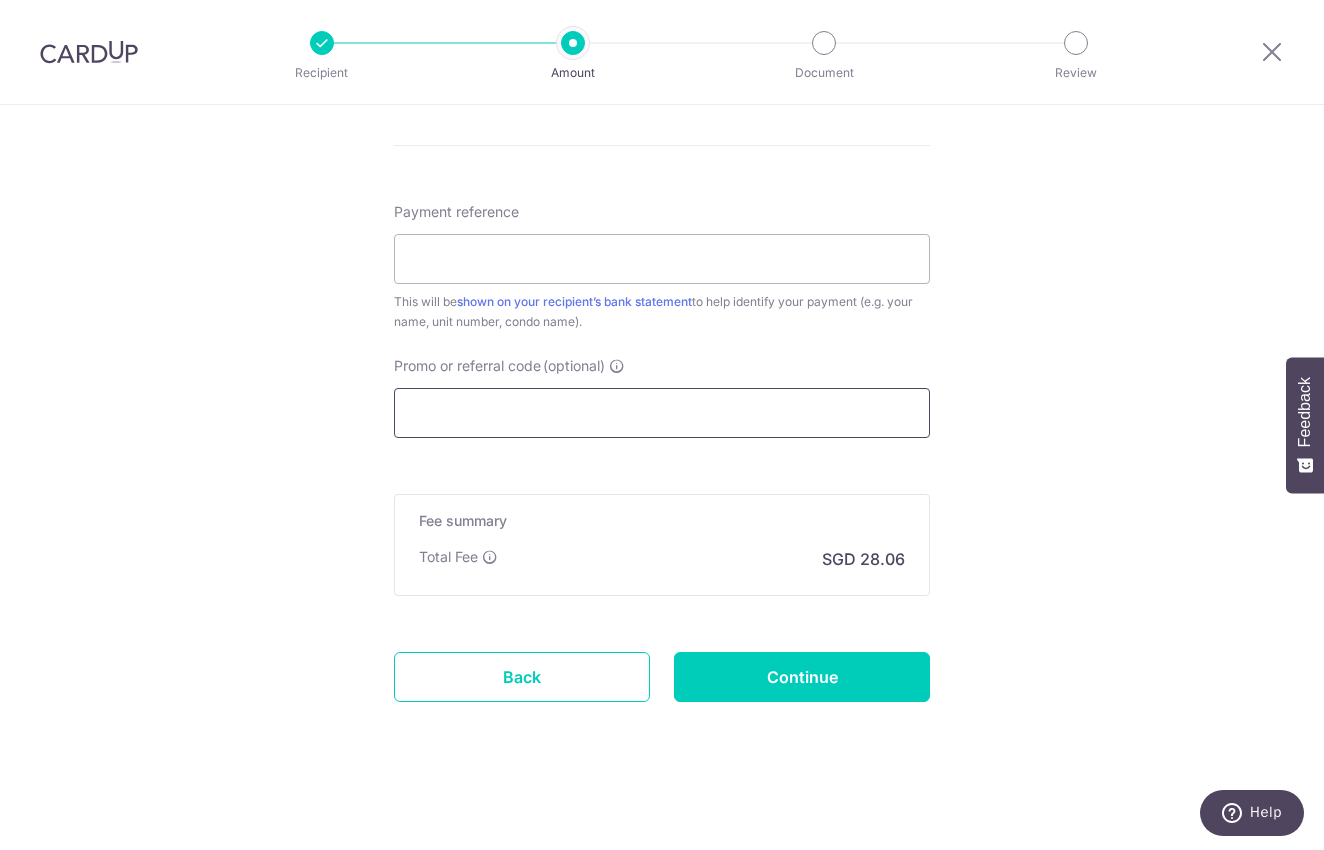 click on "Promo or referral code
(optional)" at bounding box center (662, 413) 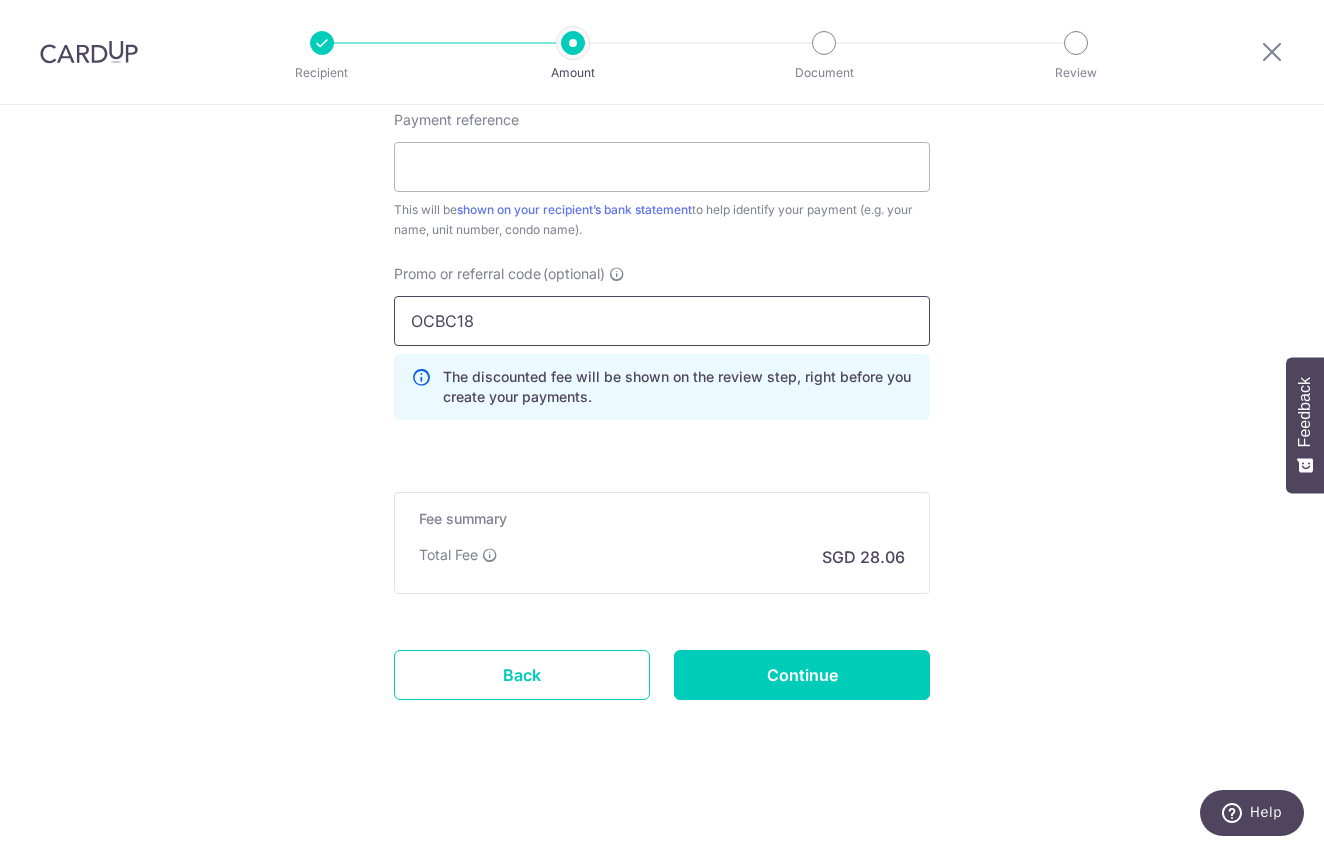 scroll, scrollTop: 1256, scrollLeft: 0, axis: vertical 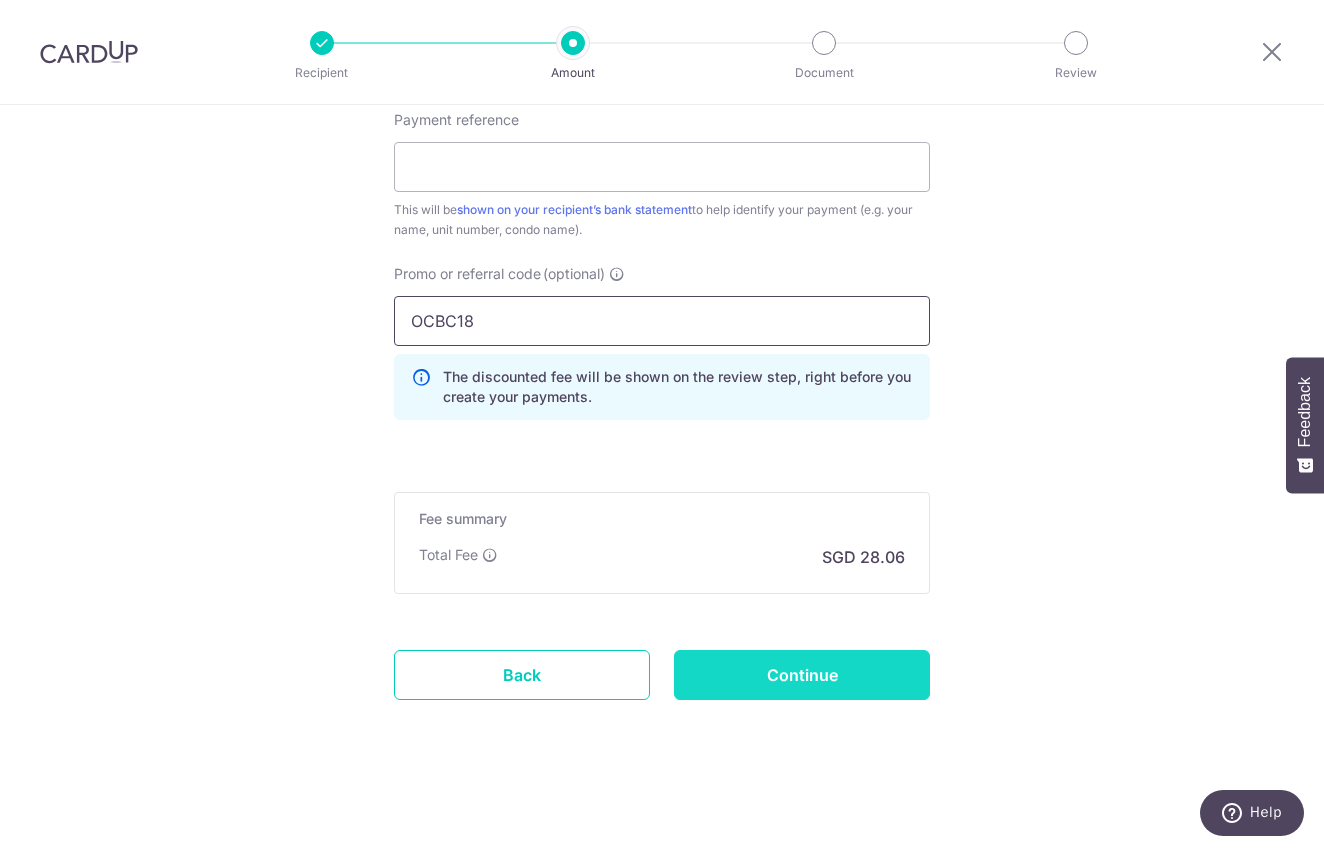 type on "OCBC18" 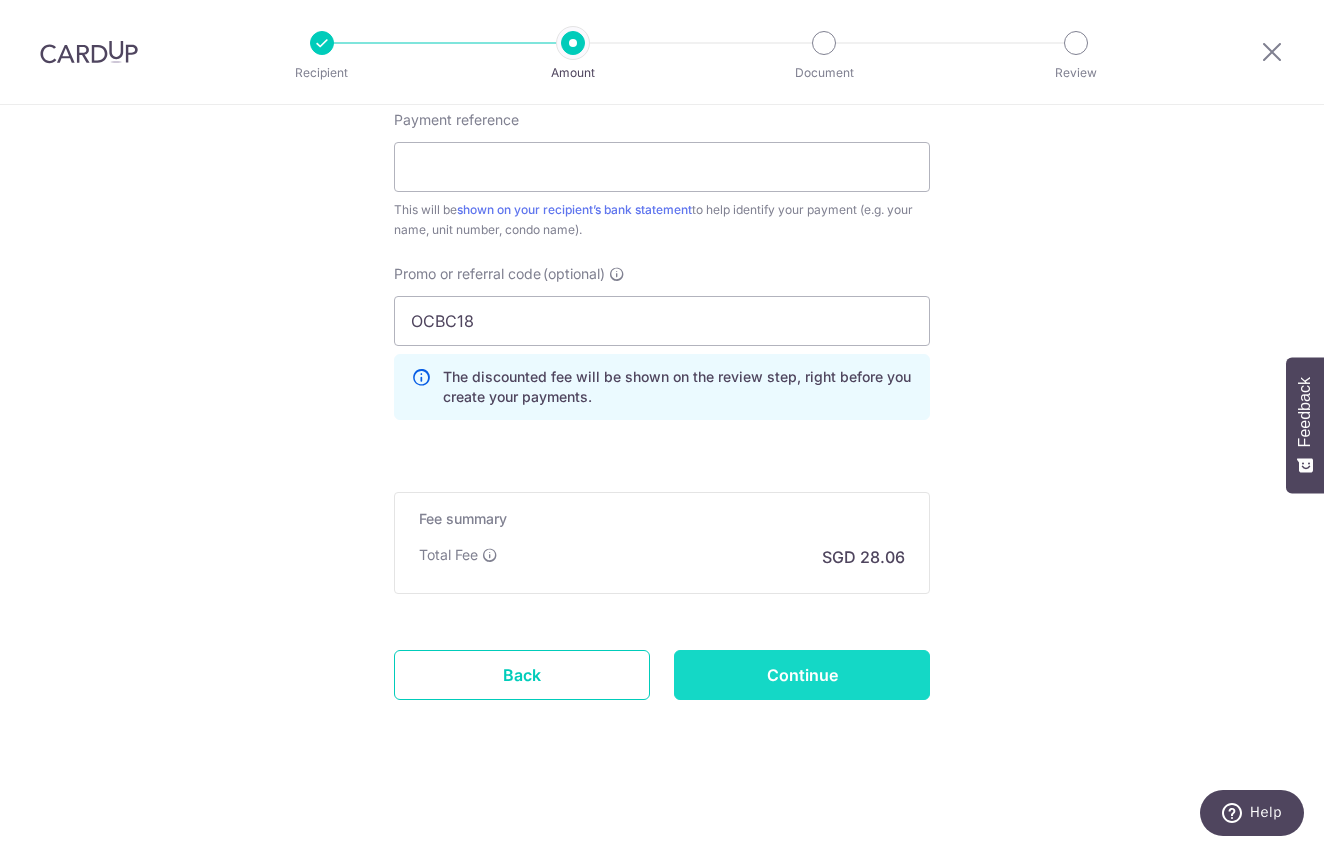 click on "Continue" at bounding box center [802, 675] 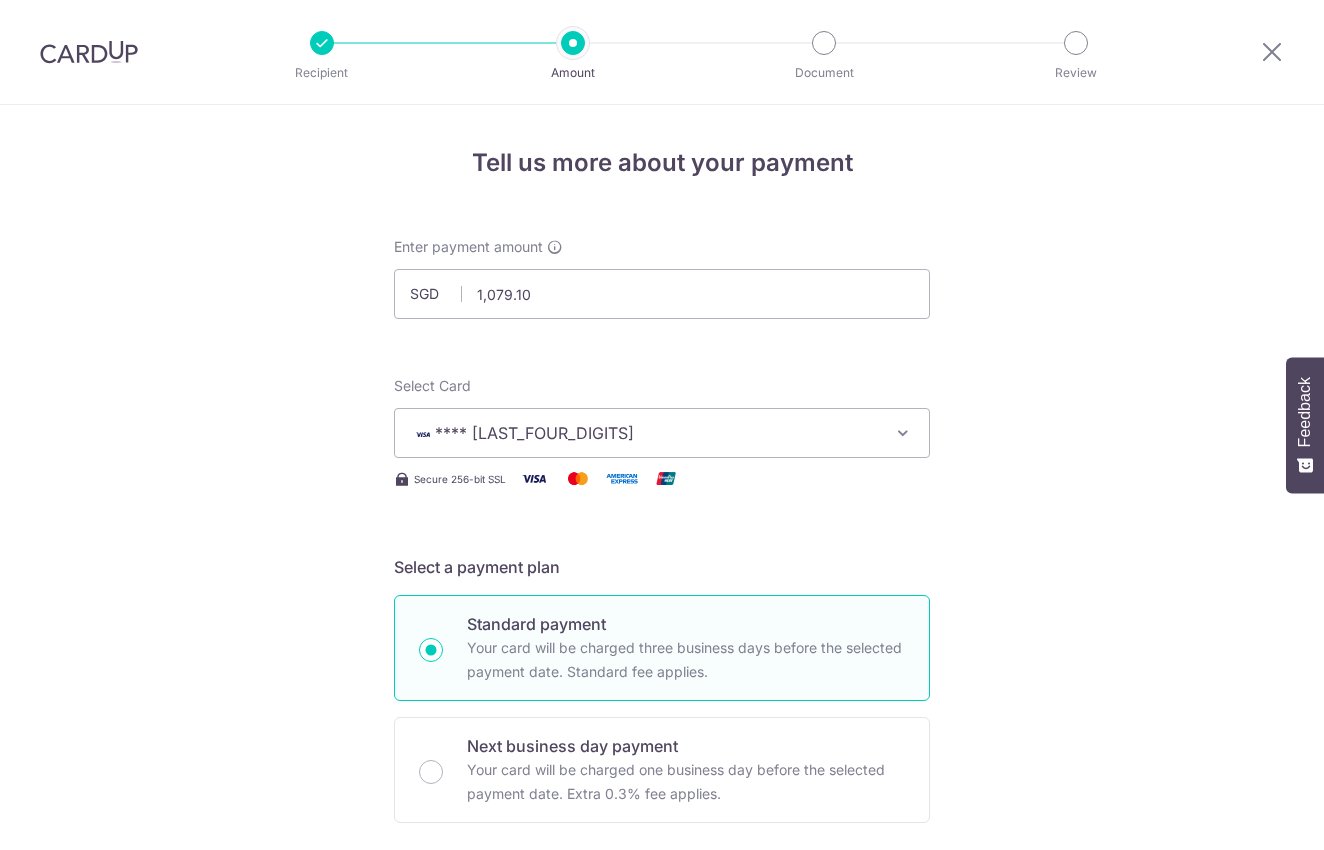 scroll, scrollTop: 0, scrollLeft: 0, axis: both 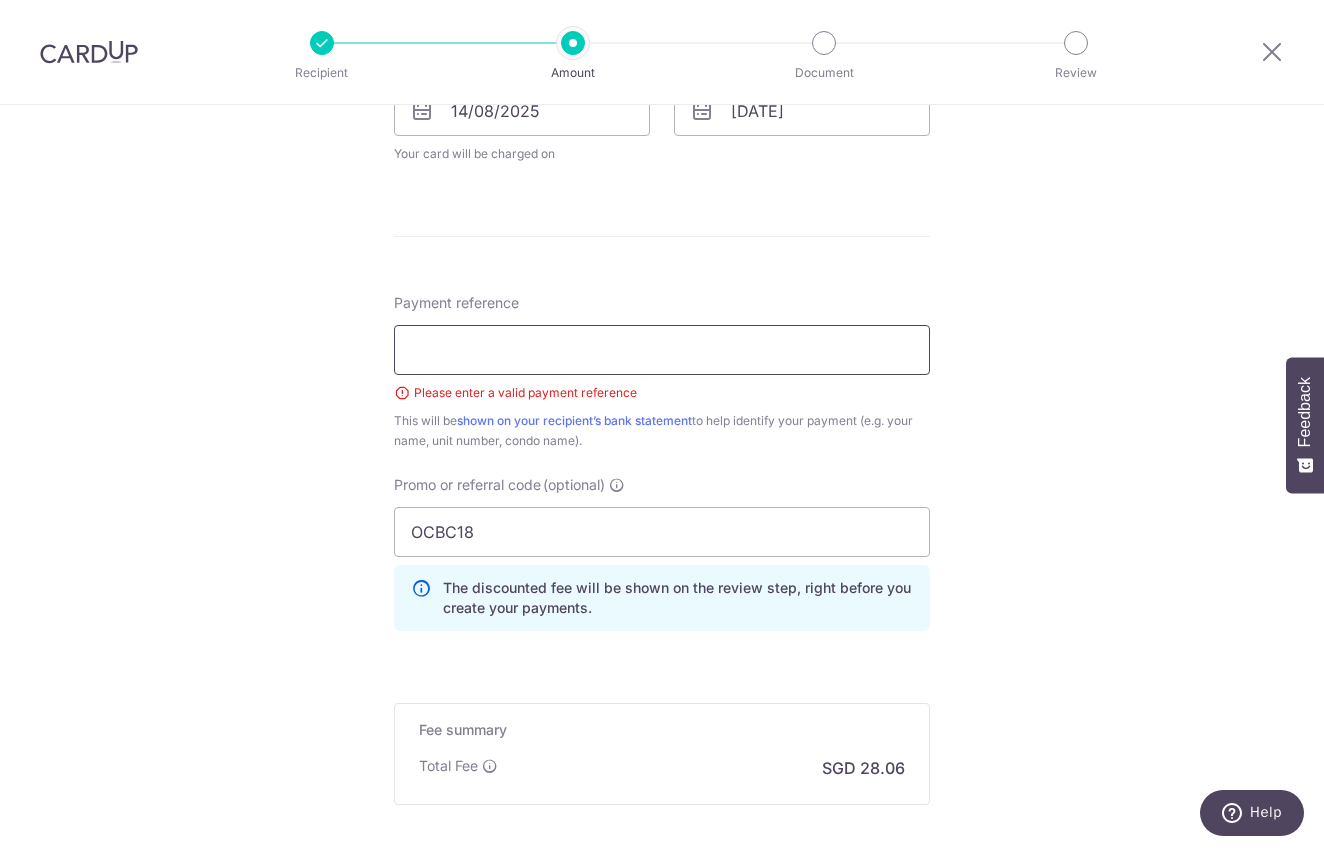 click on "Payment reference" at bounding box center (662, 350) 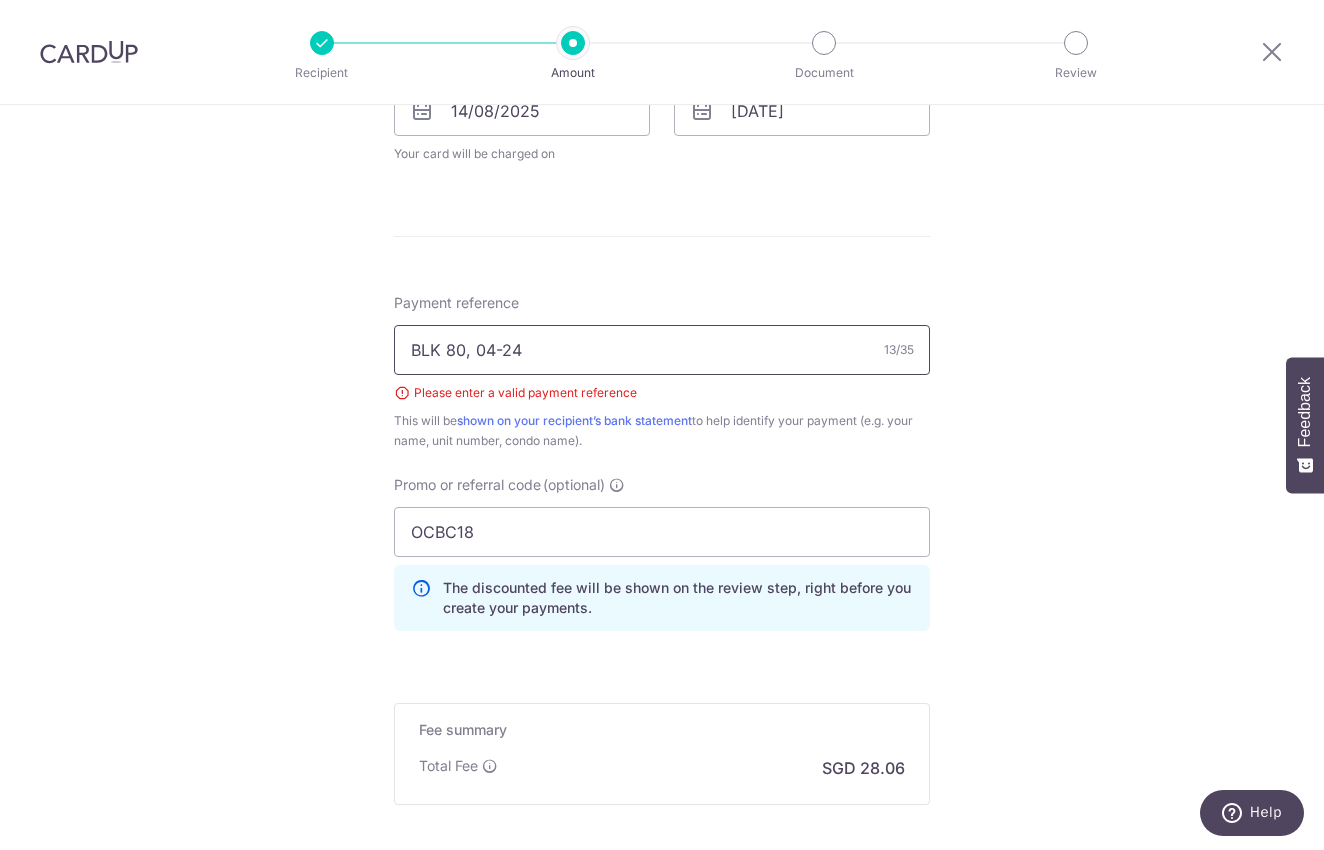 type on "BLK 80, 04-24" 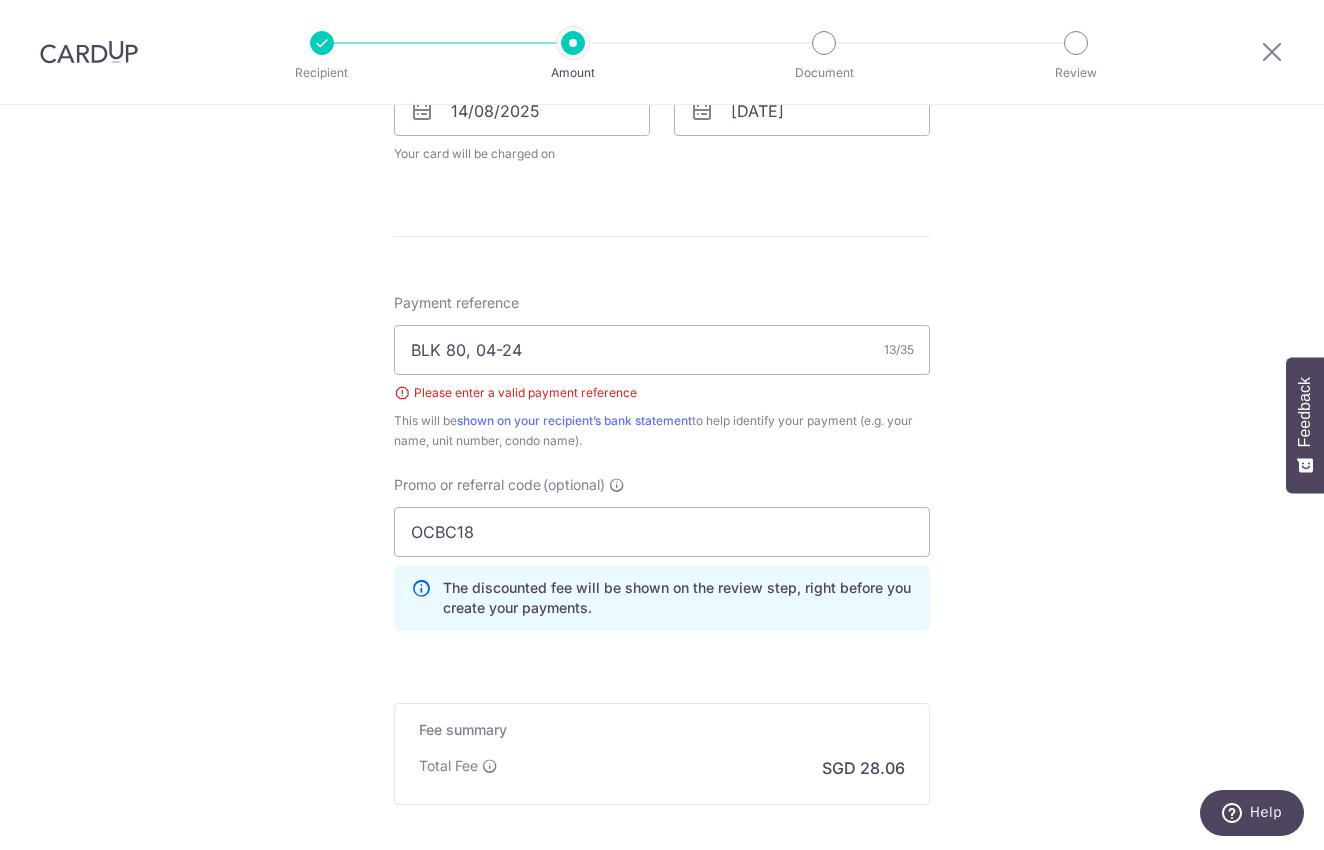 click on "Tell us more about your payment
Enter payment amount
SGD
1,079.10
1079.10
Select Card
**** 7068
Add credit card
Your Cards
**** 7068
Secure 256-bit SSL
Text
New card details
Card
Secure 256-bit SSL" at bounding box center (662, 97) 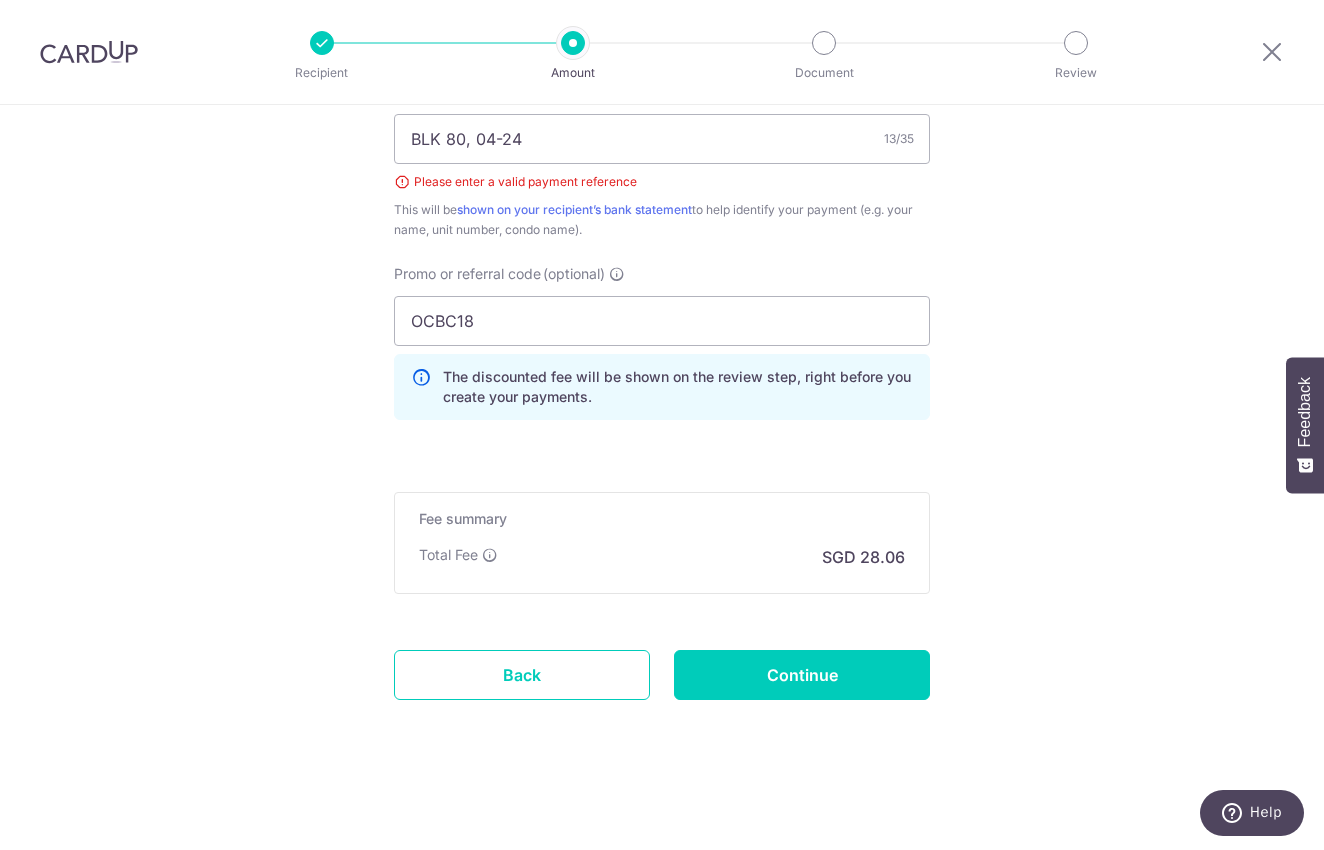 scroll, scrollTop: 1182, scrollLeft: 0, axis: vertical 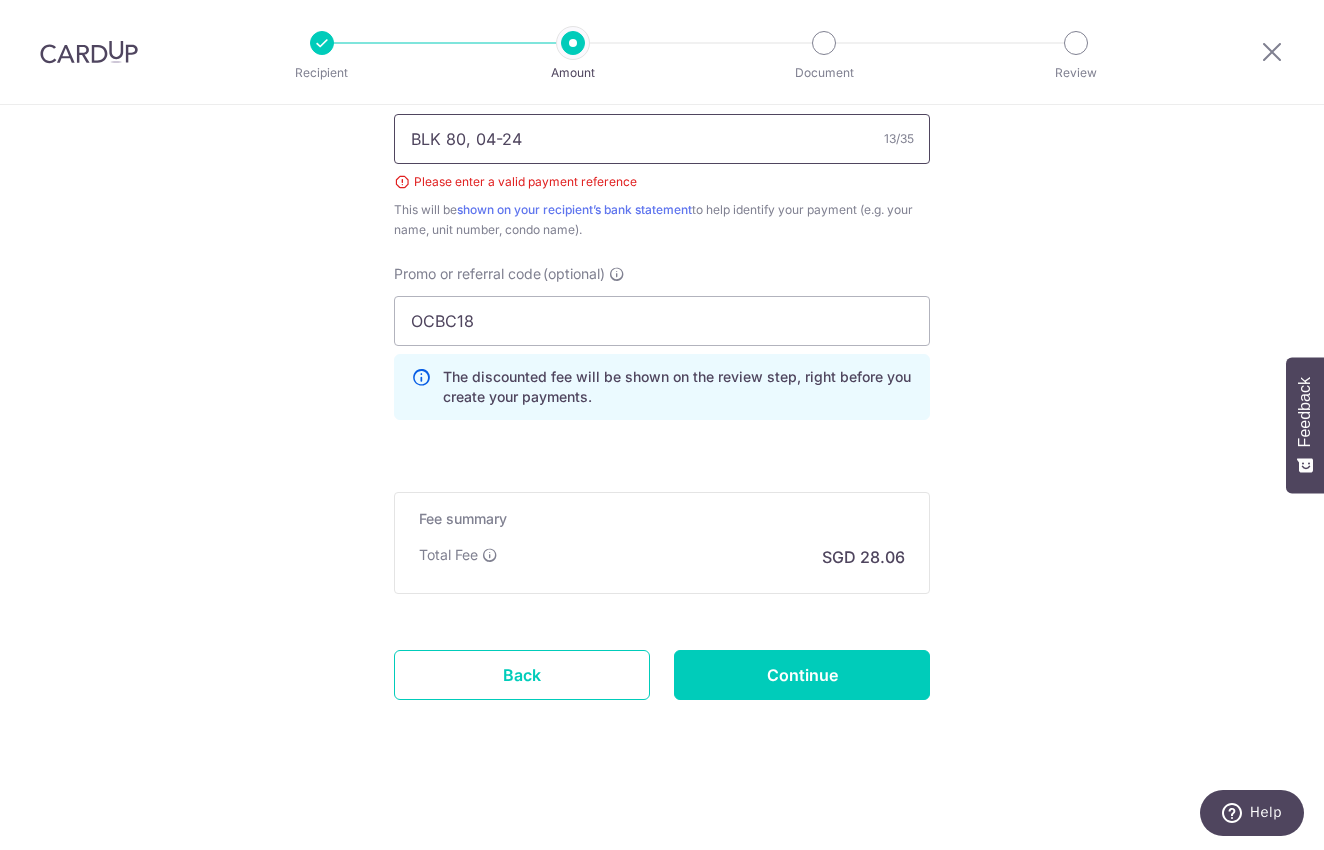 click on "BLK 80, 04-24" at bounding box center [662, 139] 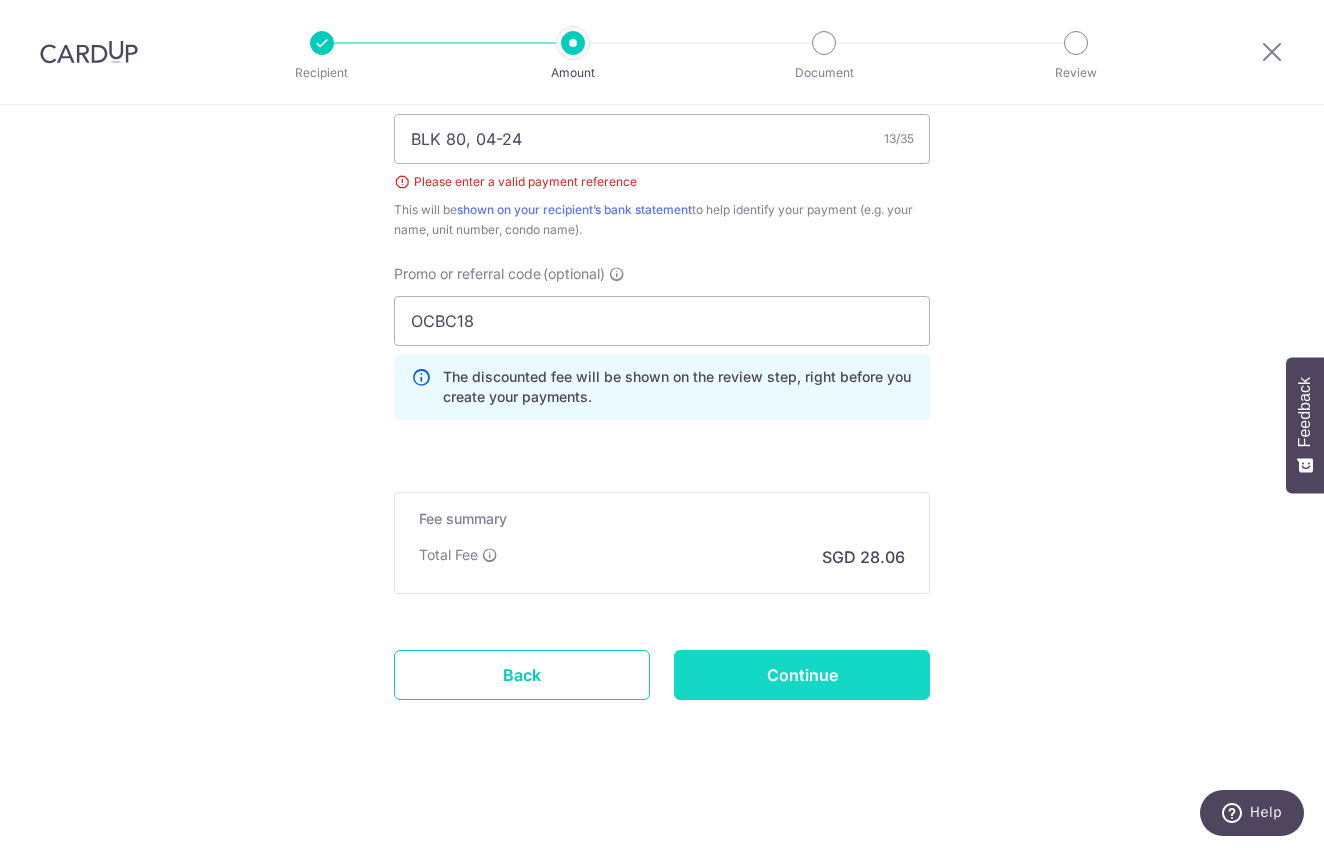 click on "Continue" at bounding box center [802, 675] 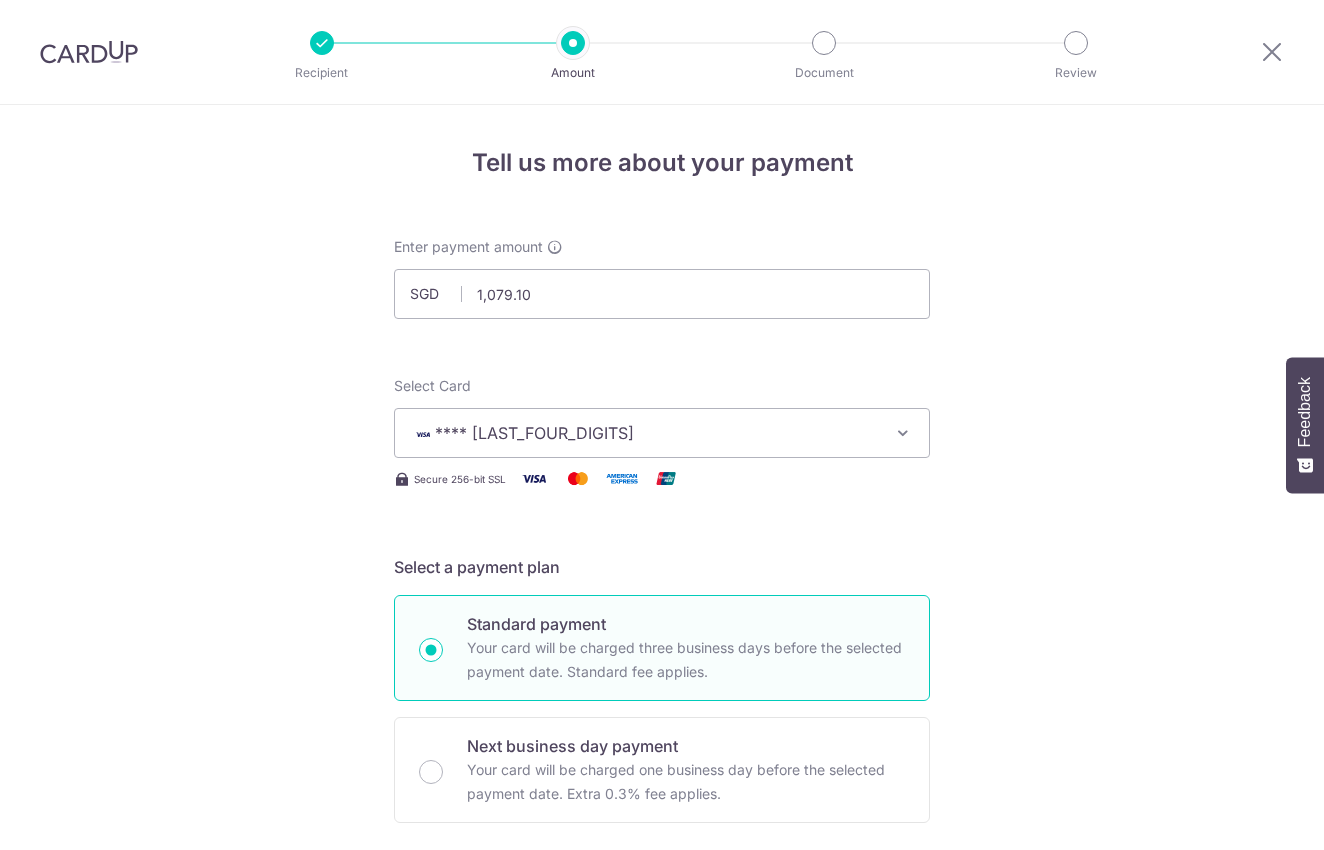 scroll, scrollTop: 0, scrollLeft: 0, axis: both 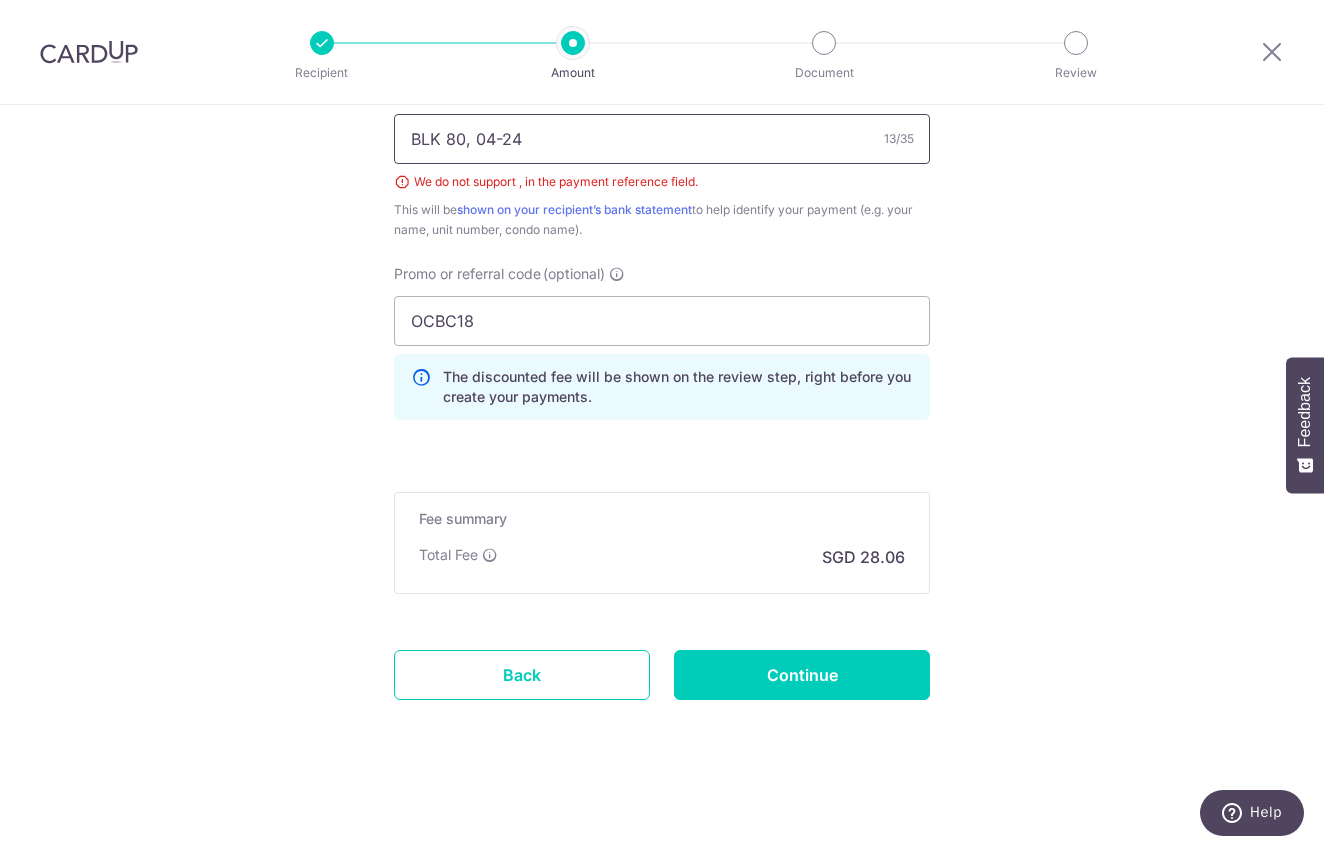 click on "BLK 80, 04-24" at bounding box center (662, 139) 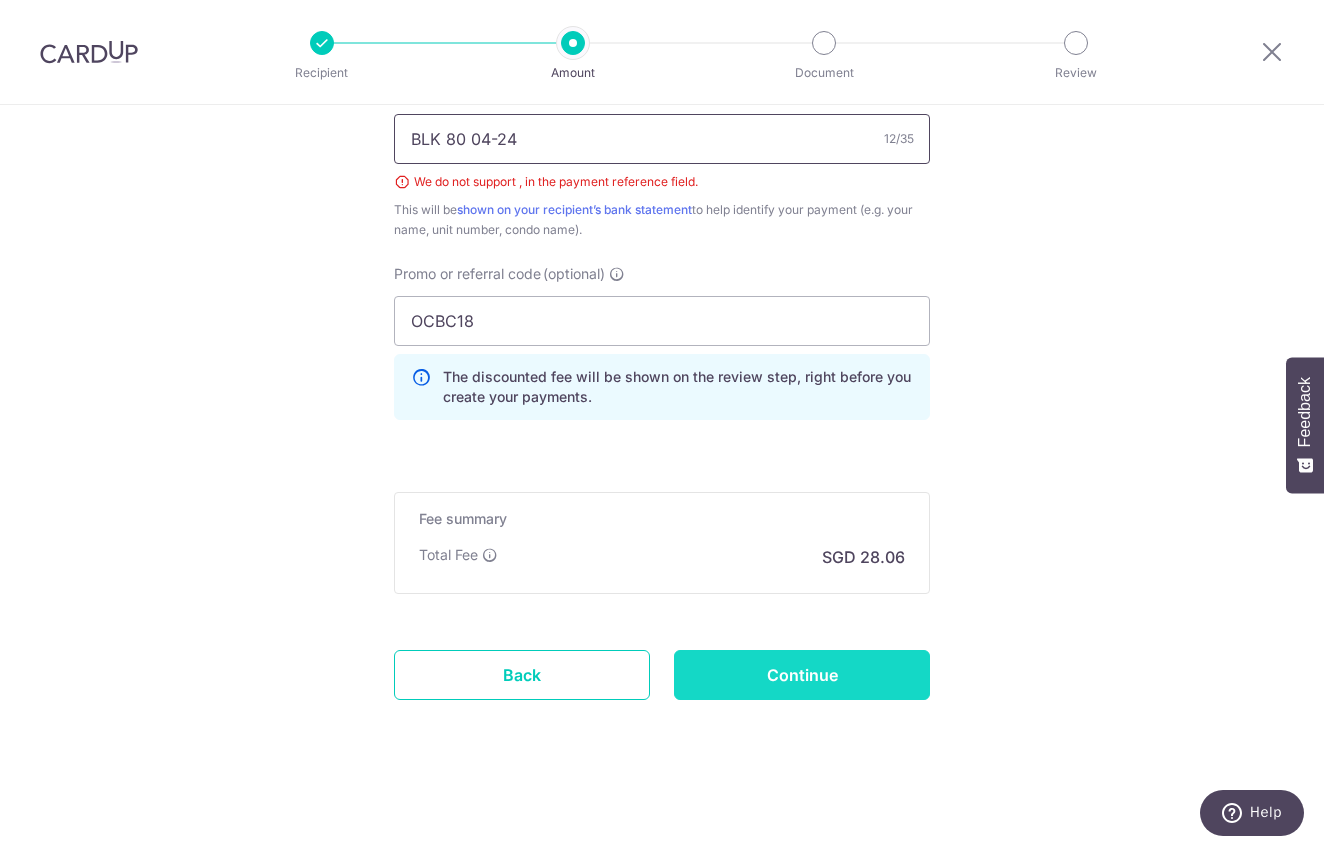 type on "BLK 80 04-24" 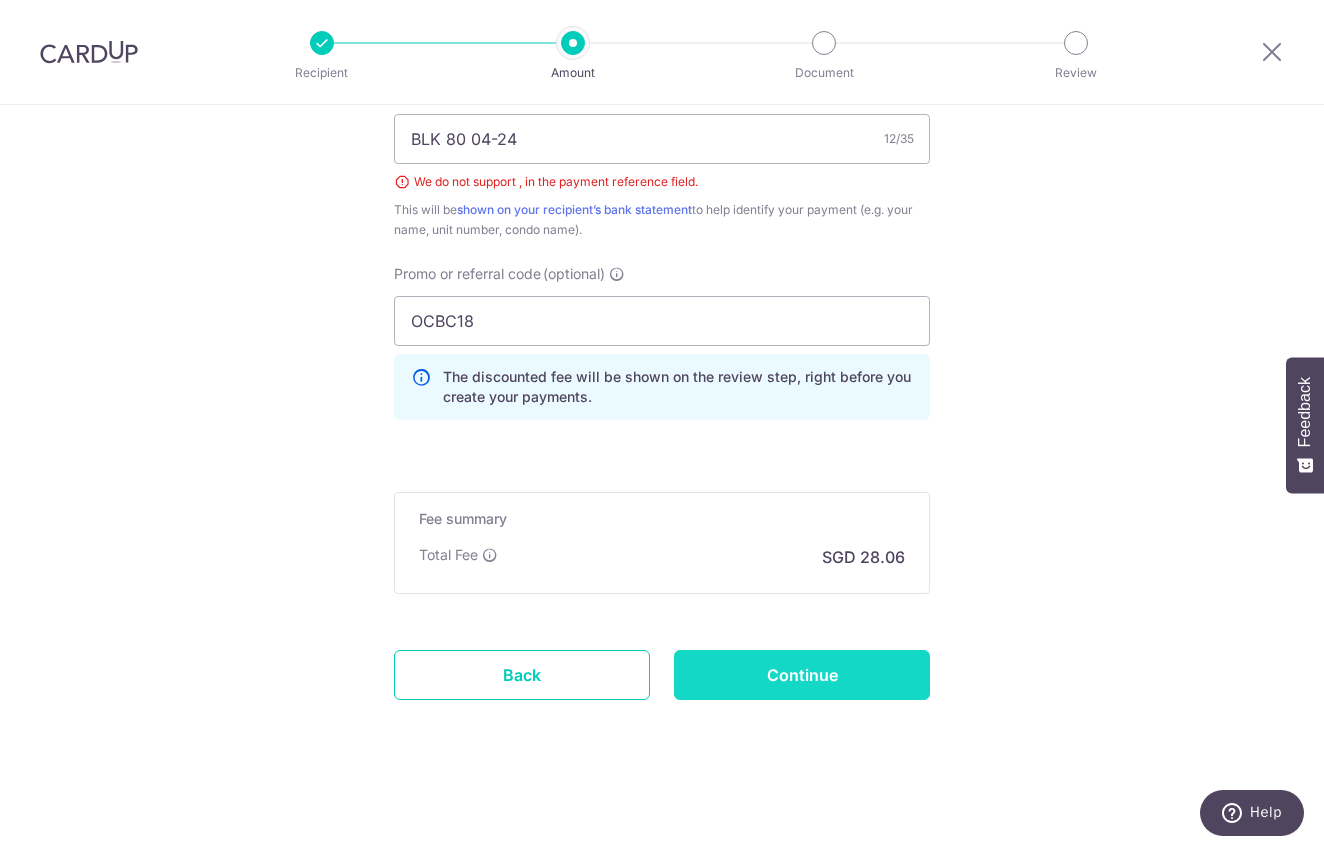 click on "Continue" at bounding box center [802, 675] 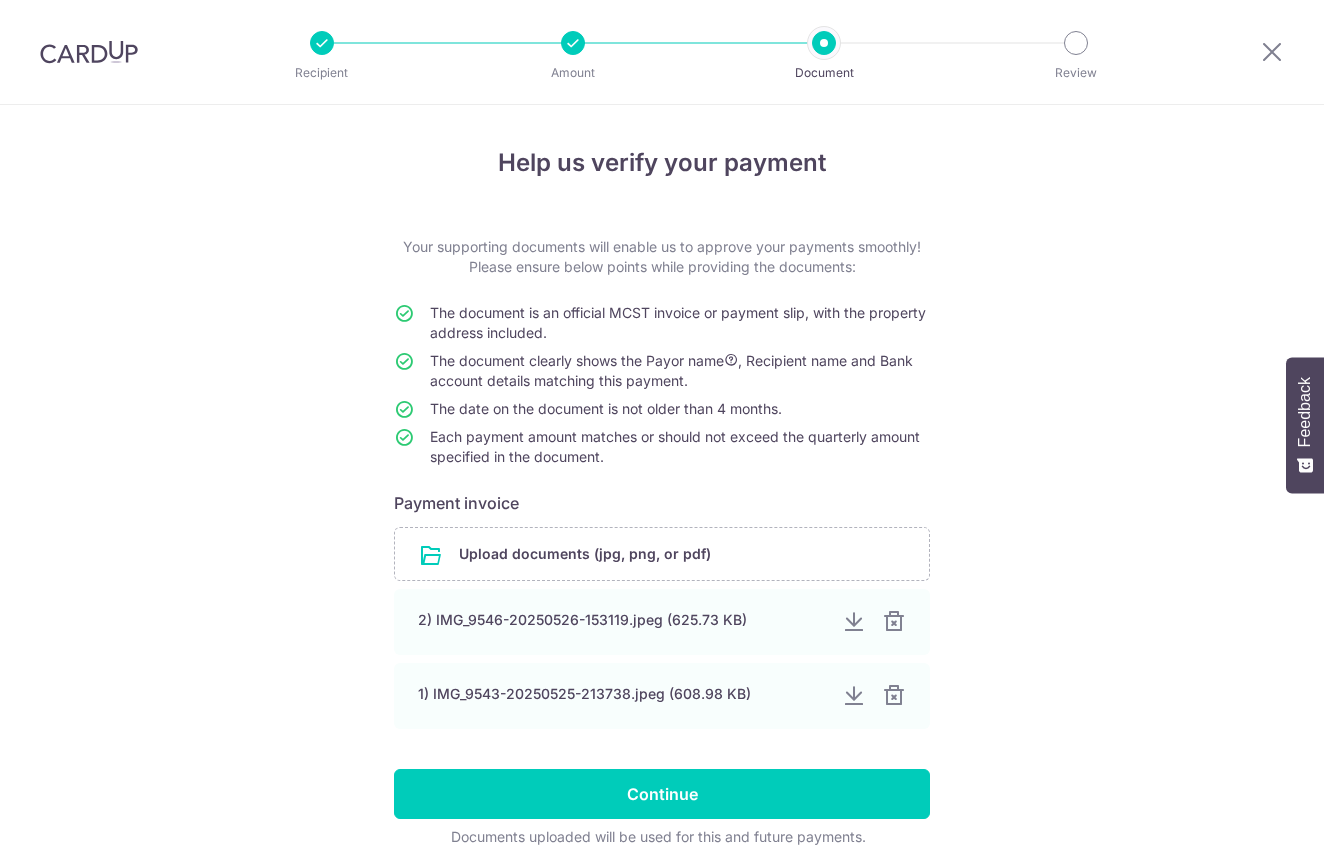 scroll, scrollTop: 0, scrollLeft: 0, axis: both 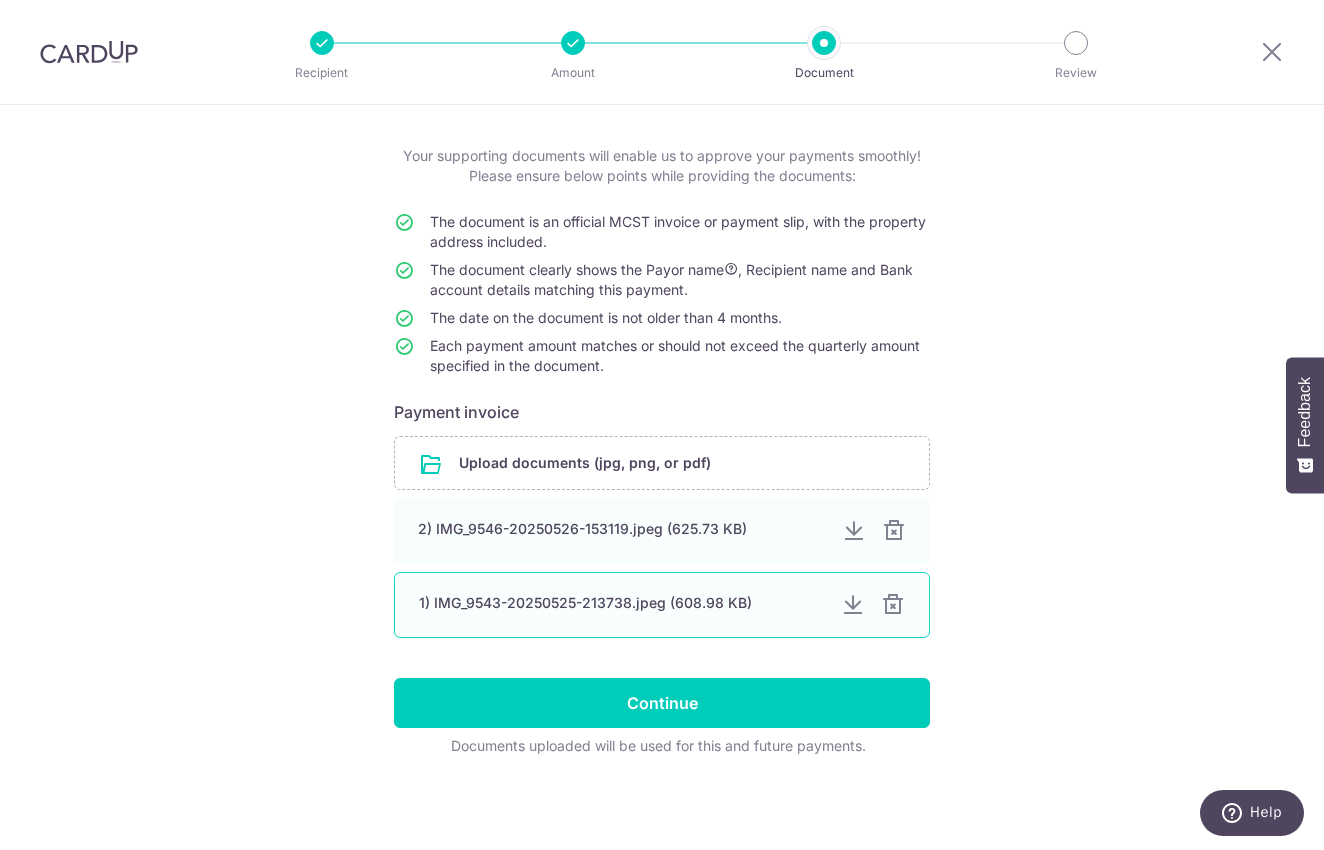 click at bounding box center (893, 605) 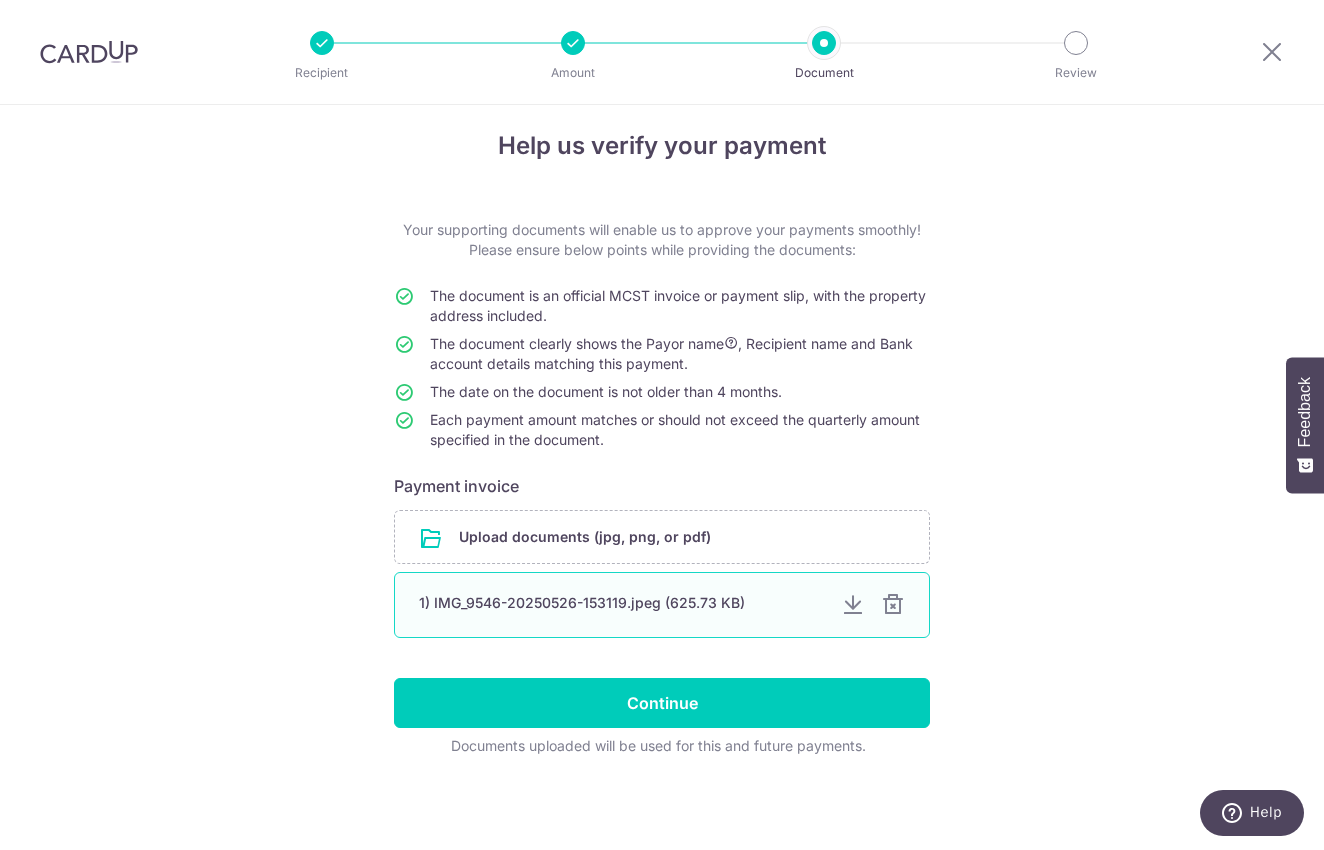 click at bounding box center [893, 605] 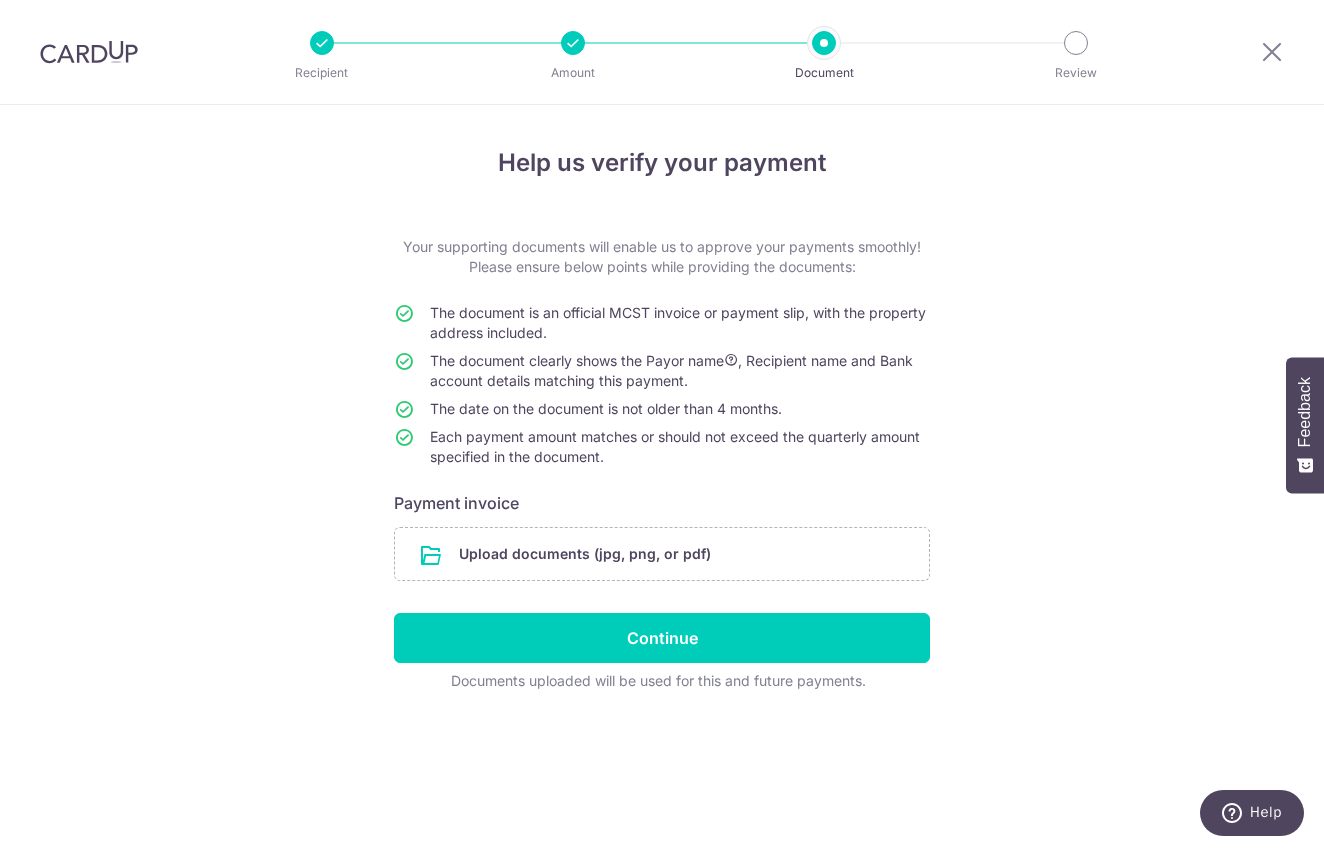scroll, scrollTop: 0, scrollLeft: 0, axis: both 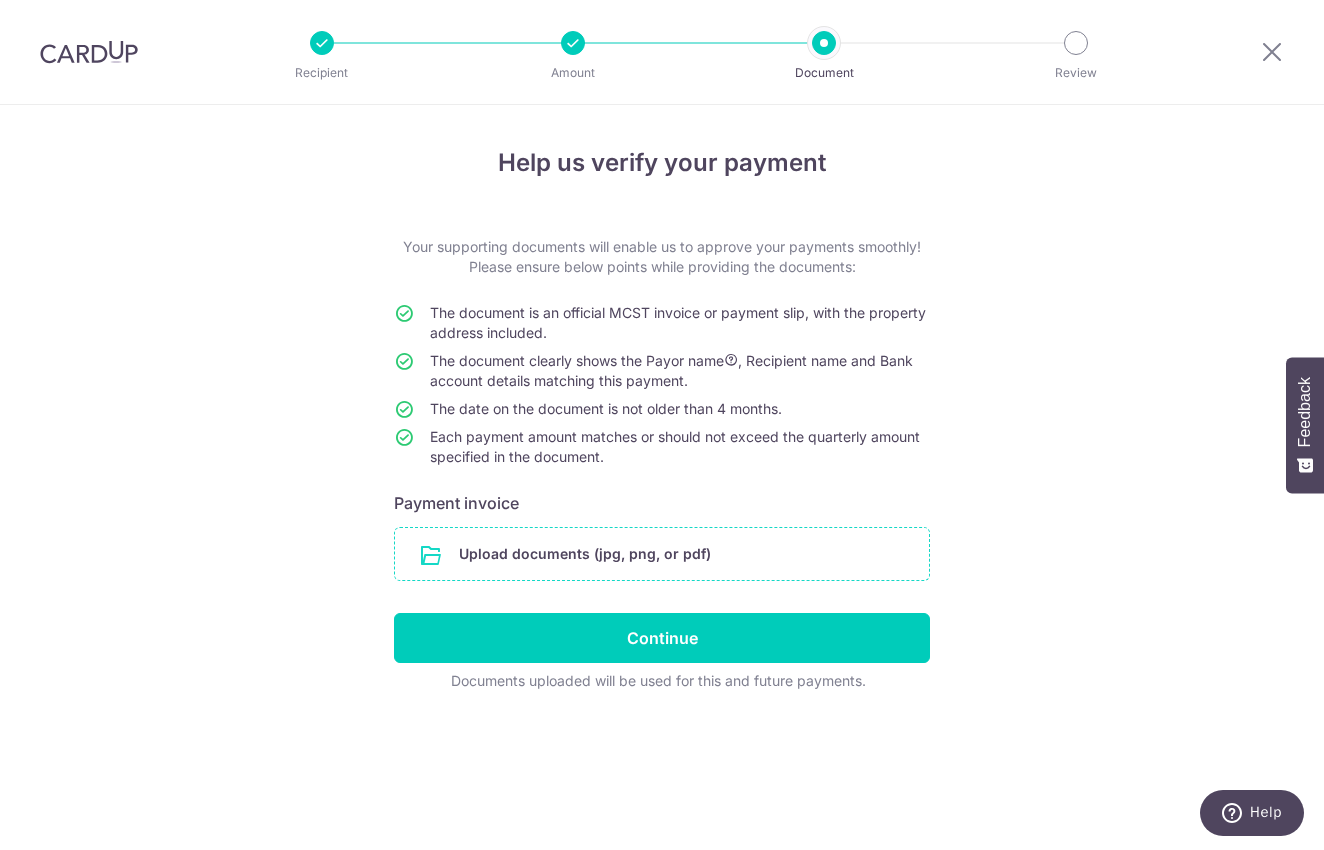 click at bounding box center [662, 554] 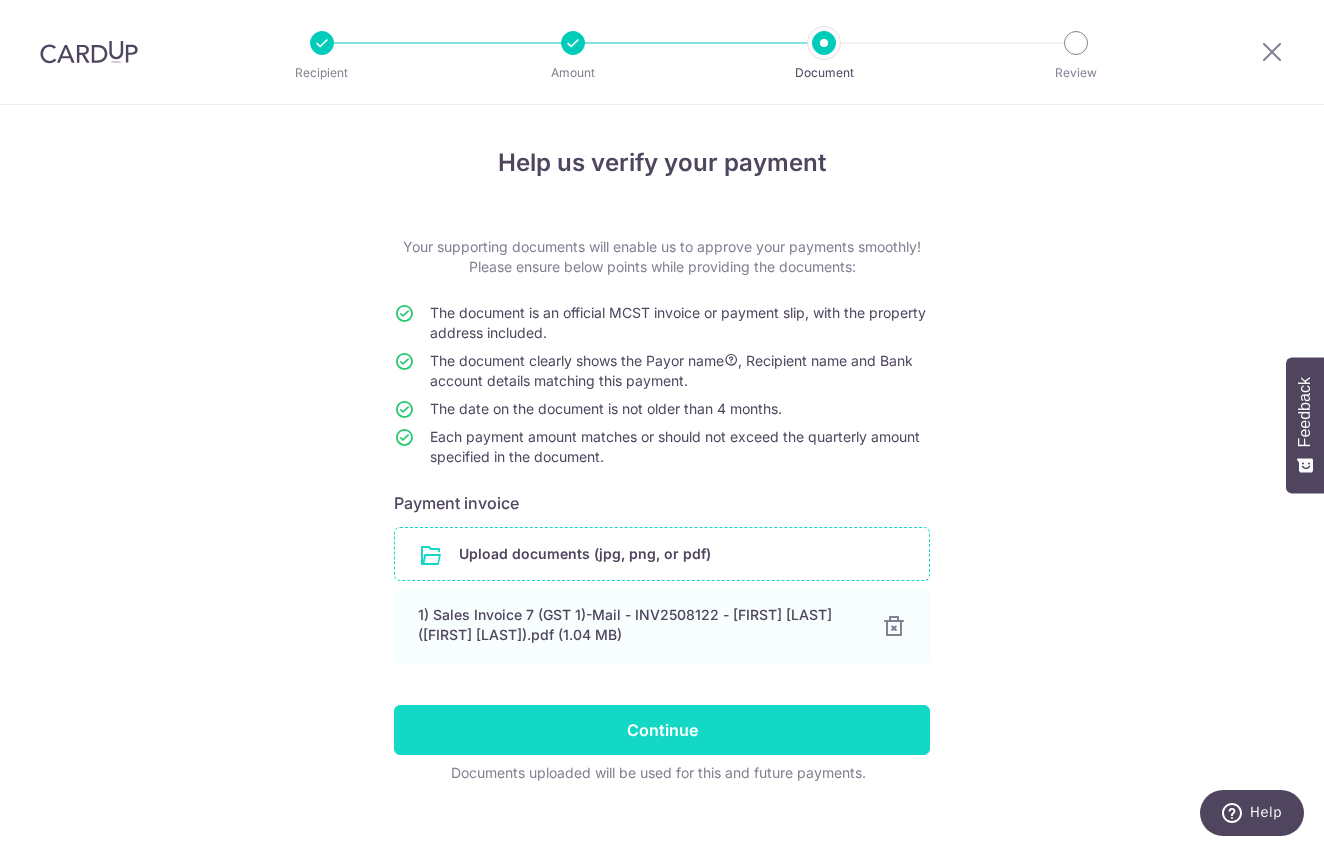 click on "Continue" at bounding box center [662, 730] 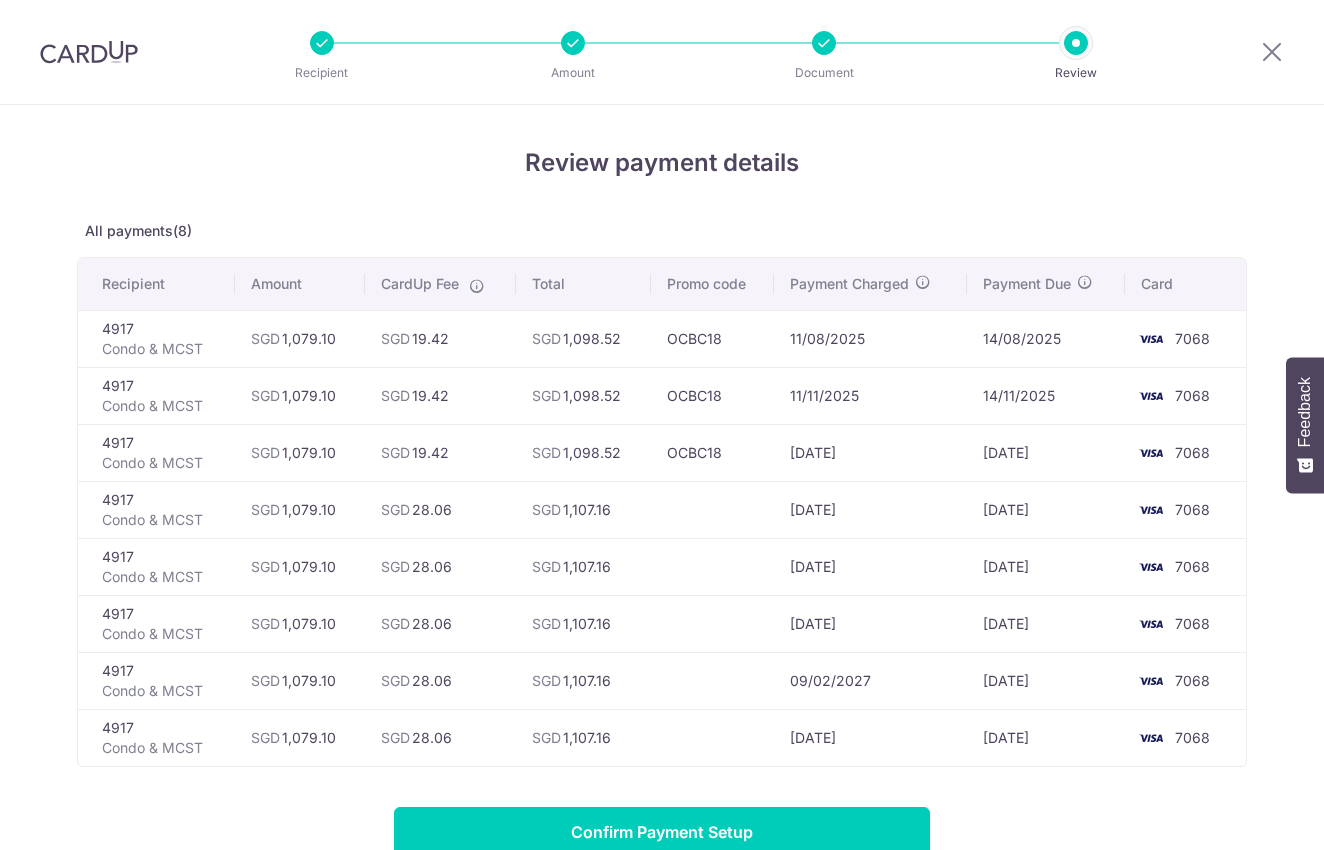 scroll, scrollTop: 0, scrollLeft: 0, axis: both 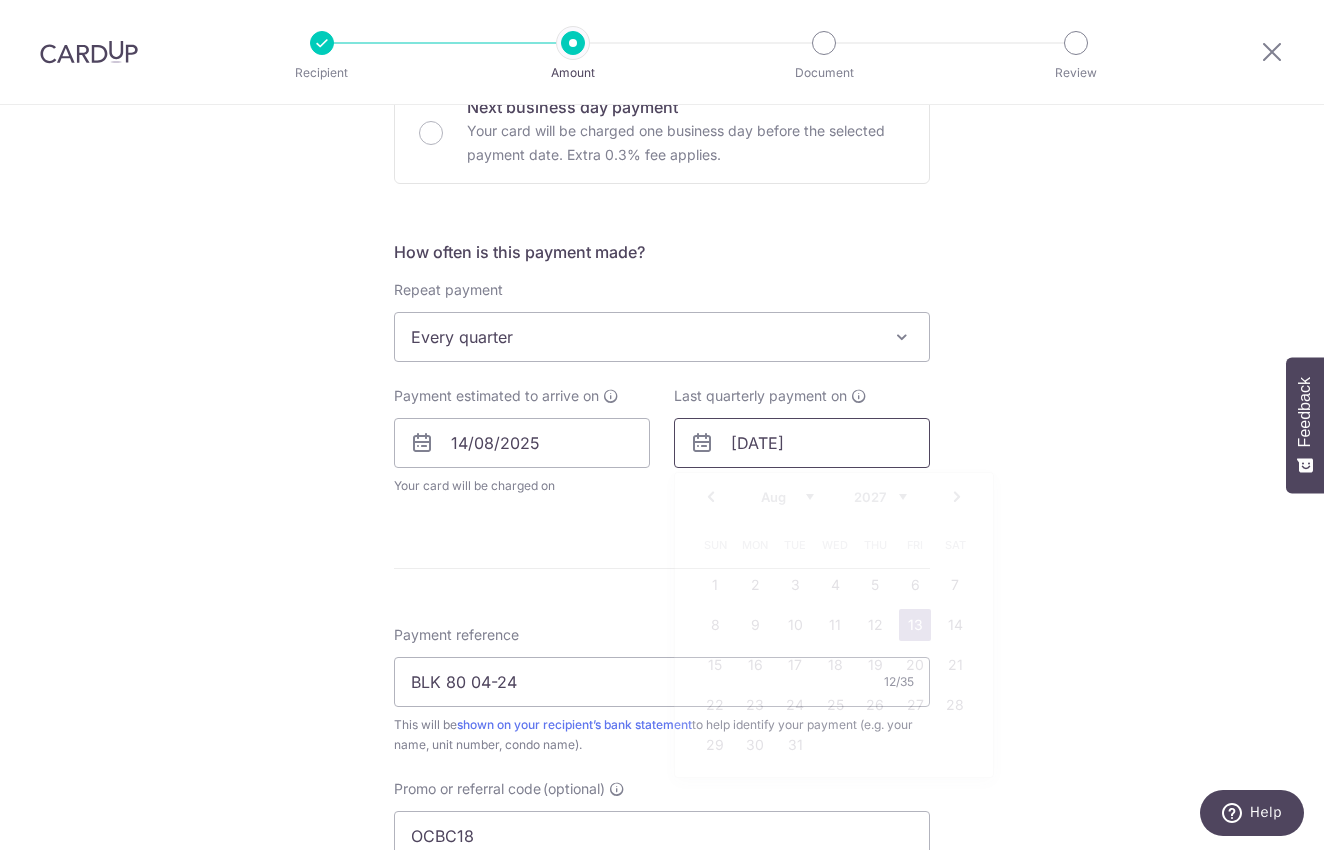click on "13/08/2027" at bounding box center (802, 443) 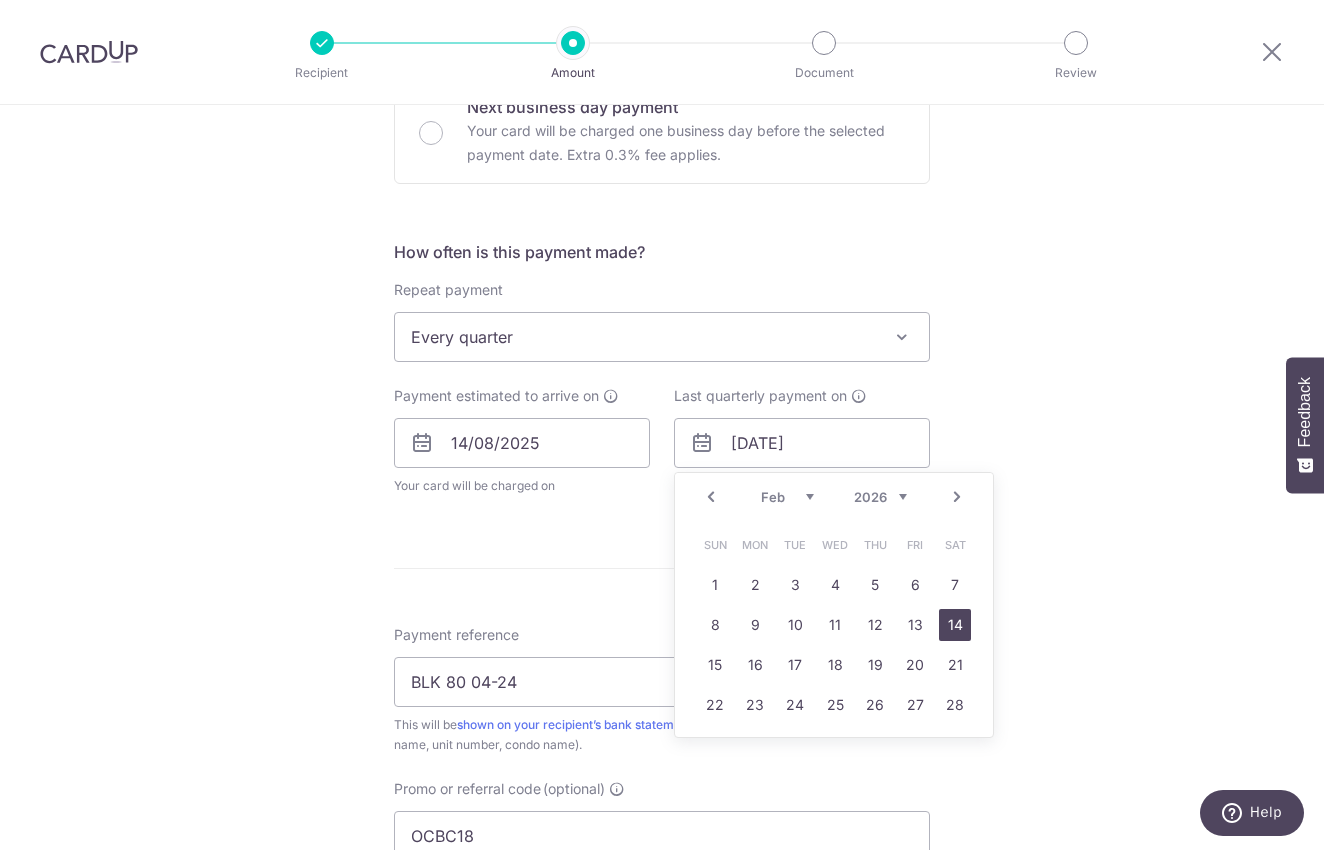 click on "14" at bounding box center [955, 625] 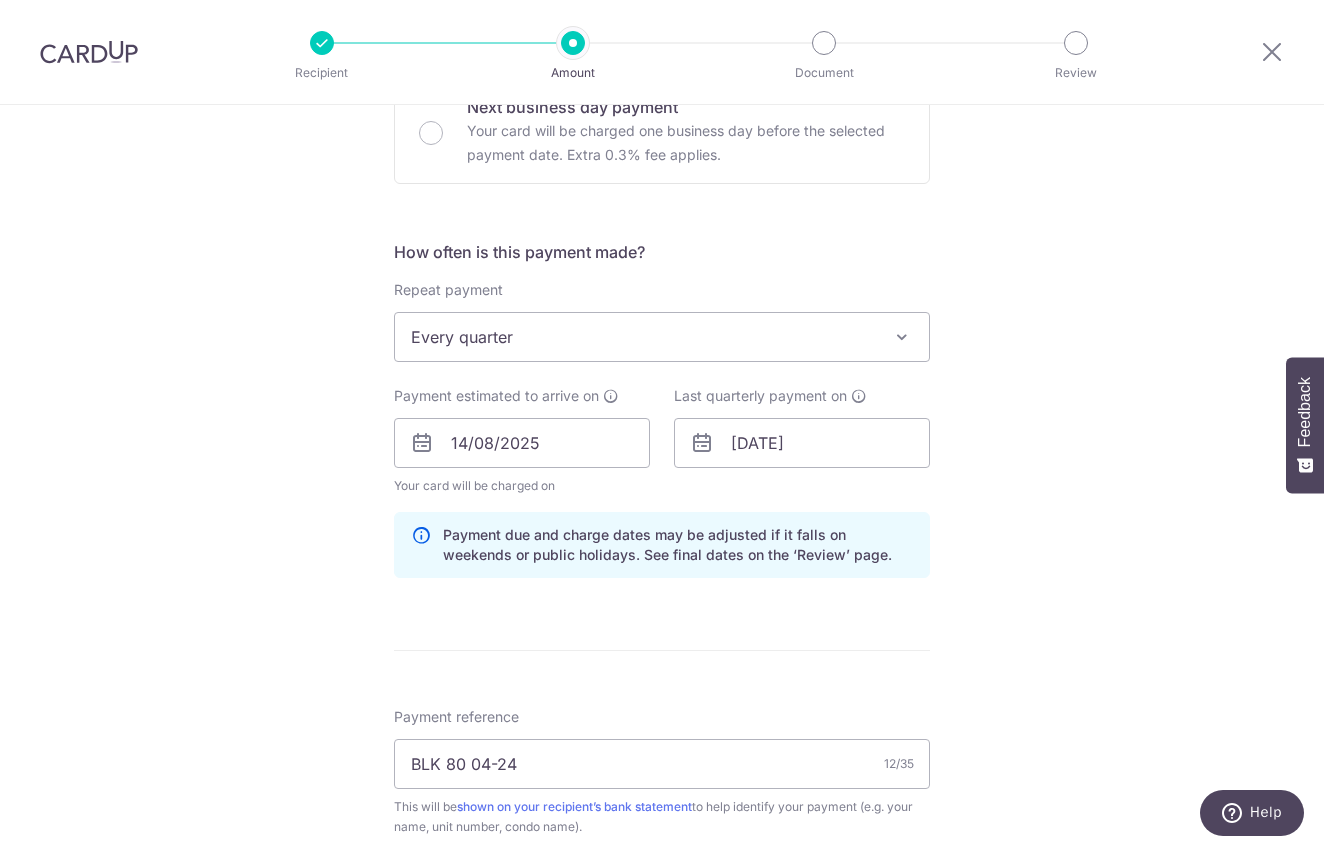 click on "Tell us more about your payment
Enter payment amount
SGD
1,079.10
1079.10
Select Card
**** 7068
Add credit card
Your Cards
**** 7068
Secure 256-bit SSL
Text
New card details
Card
Secure 256-bit SSL" at bounding box center [662, 456] 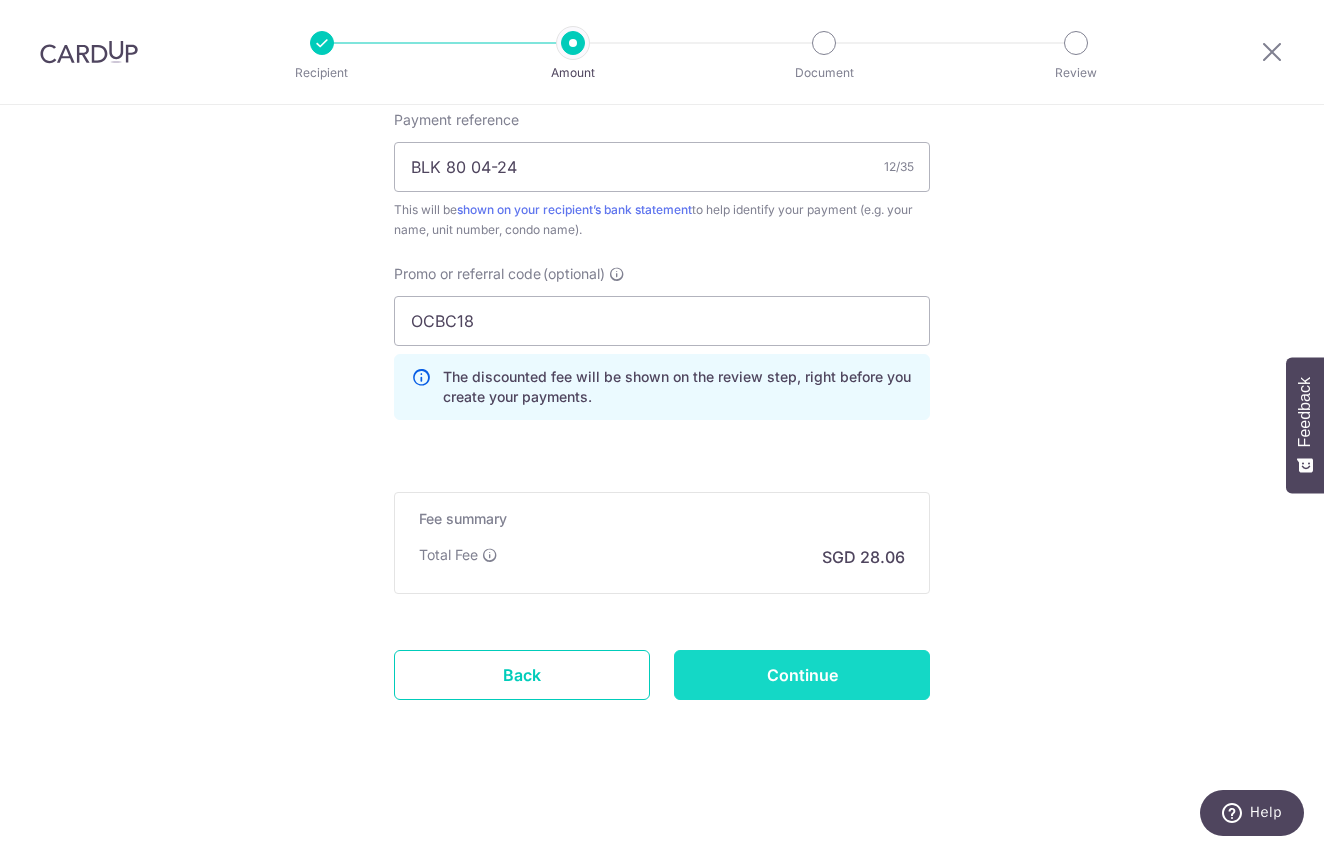scroll, scrollTop: 1236, scrollLeft: 0, axis: vertical 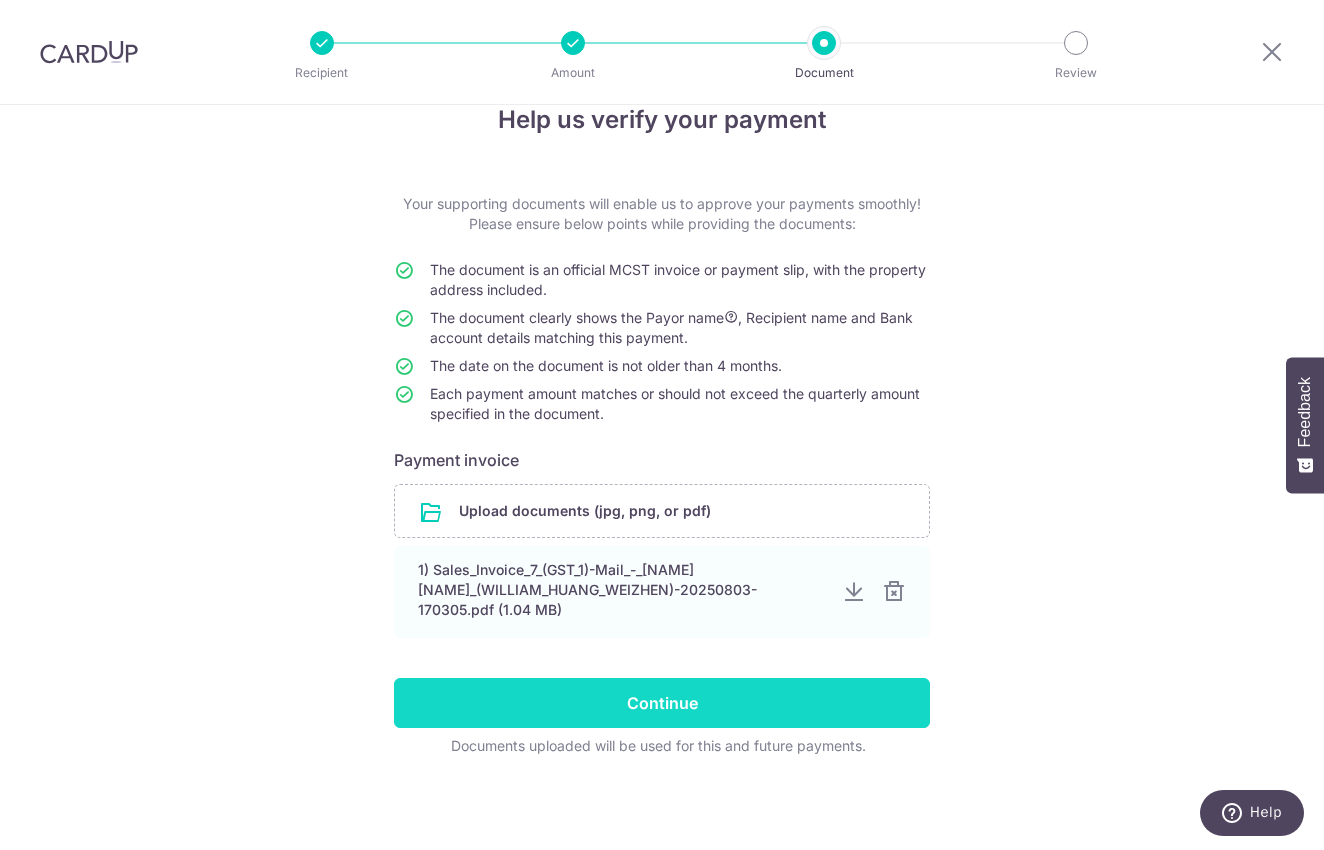 click on "Continue" at bounding box center [662, 703] 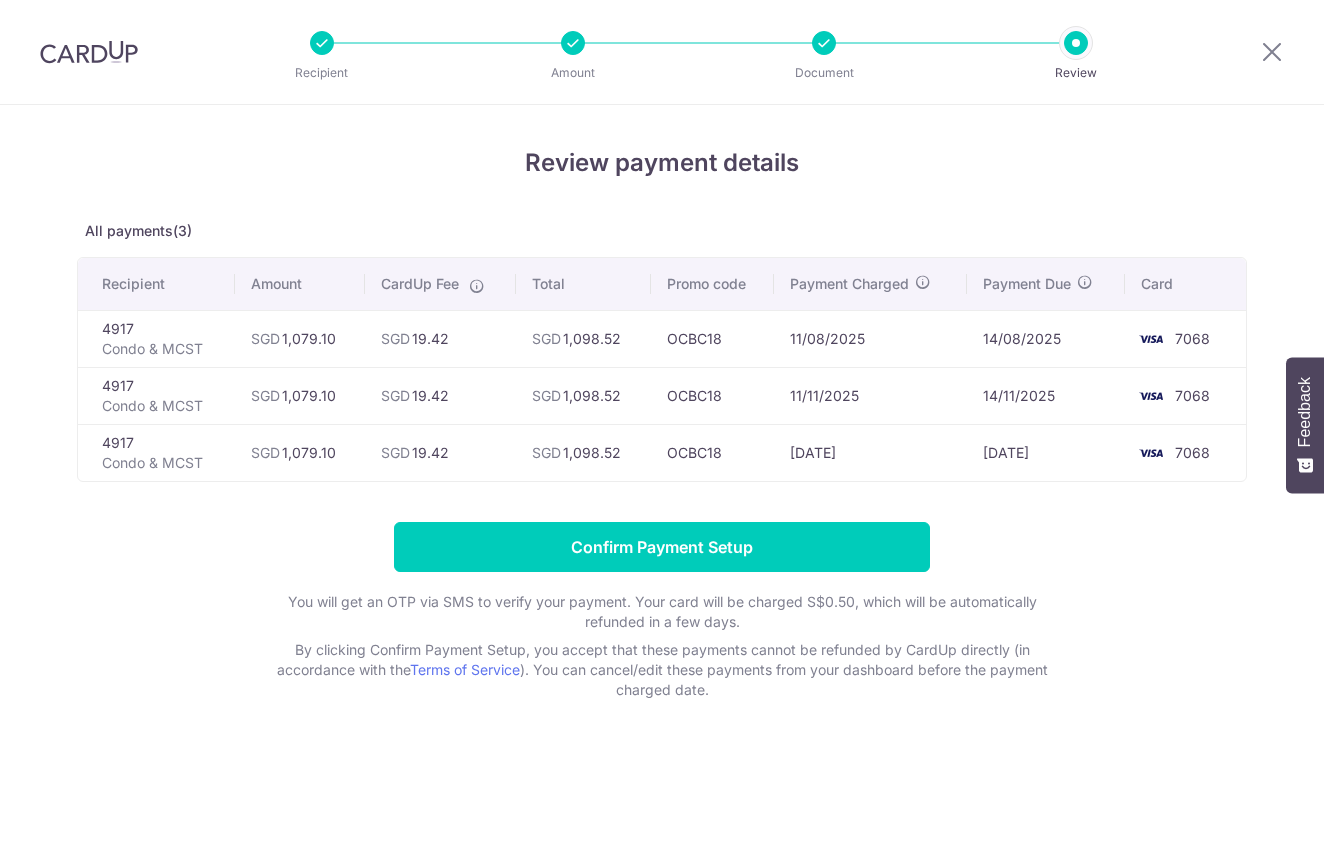 scroll, scrollTop: 0, scrollLeft: 0, axis: both 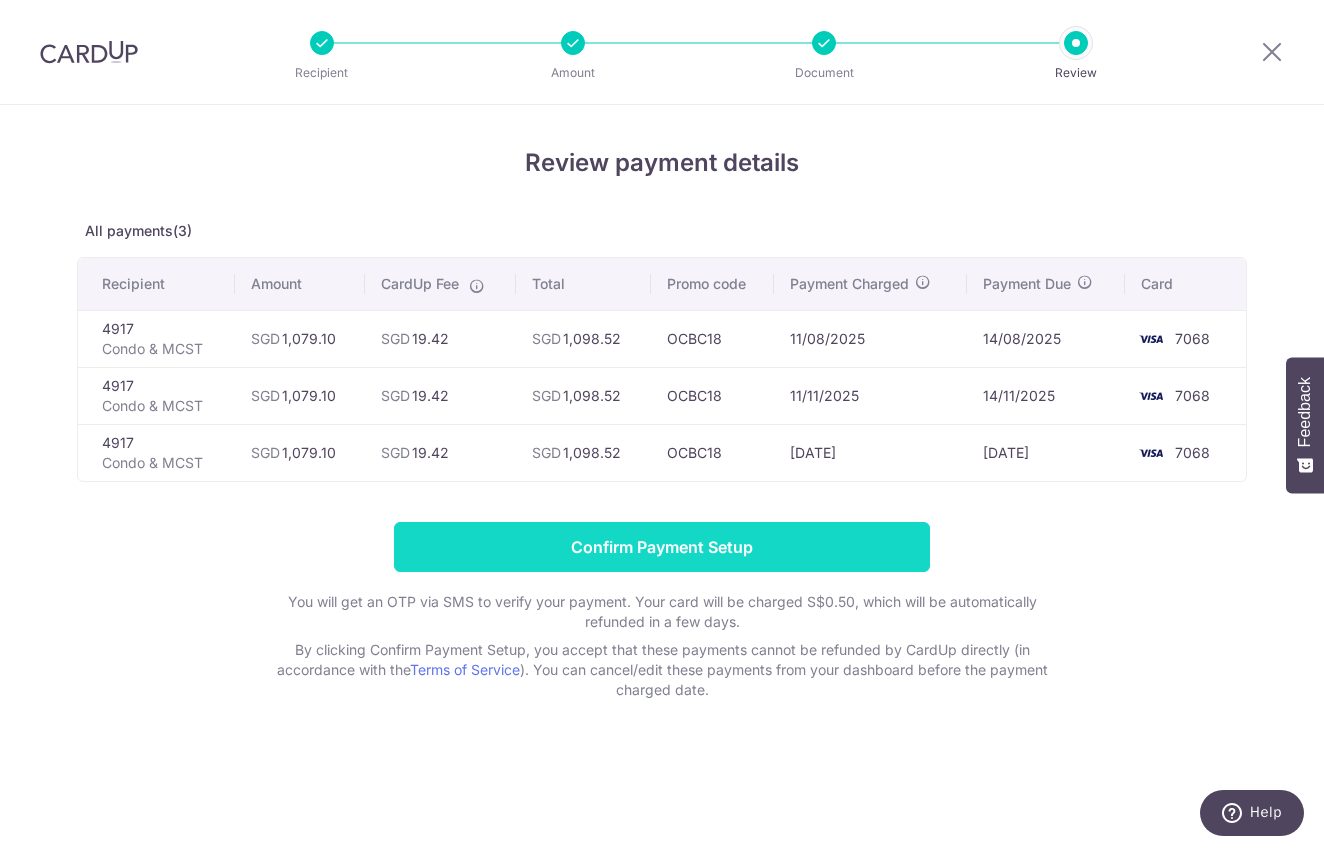 click on "Confirm Payment Setup" at bounding box center [662, 547] 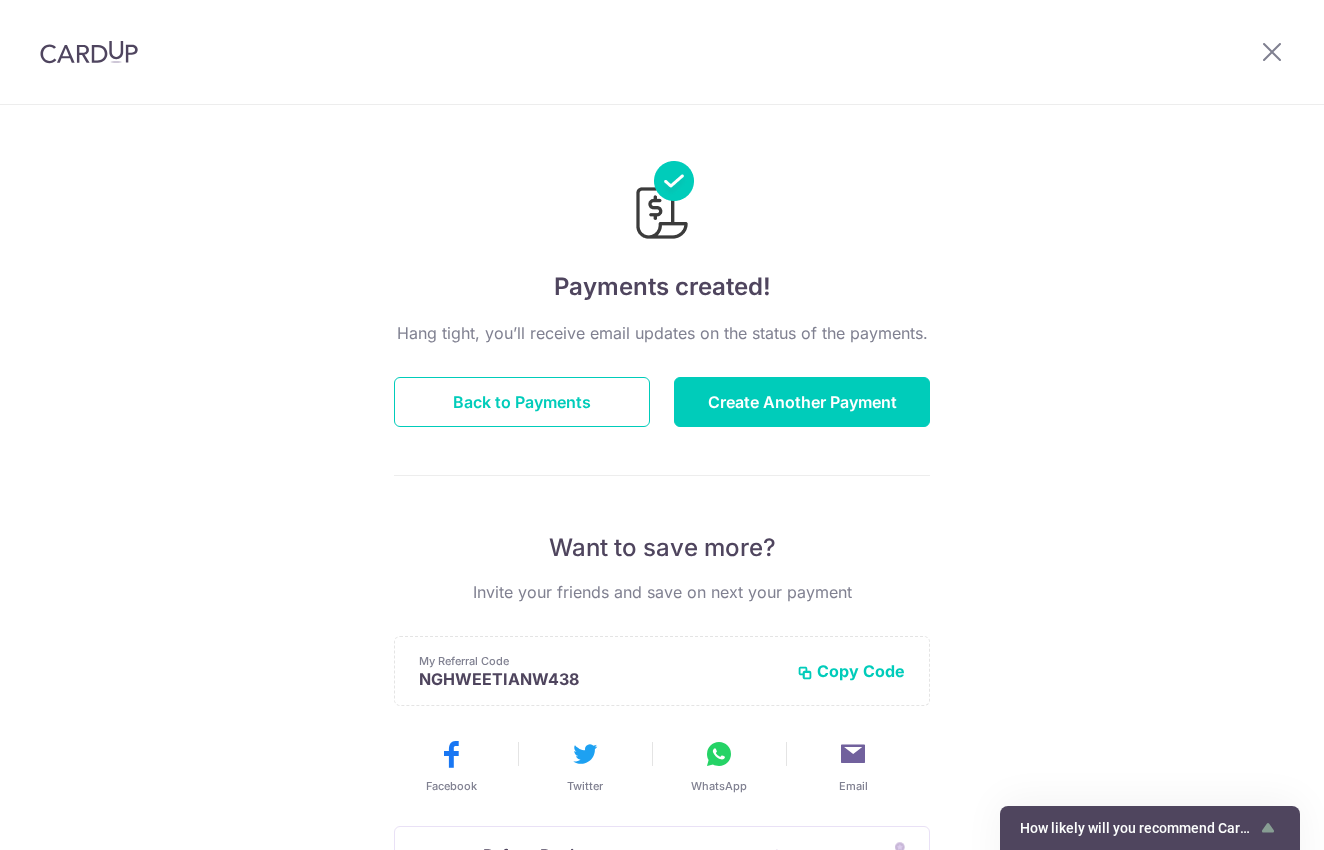 scroll, scrollTop: 0, scrollLeft: 0, axis: both 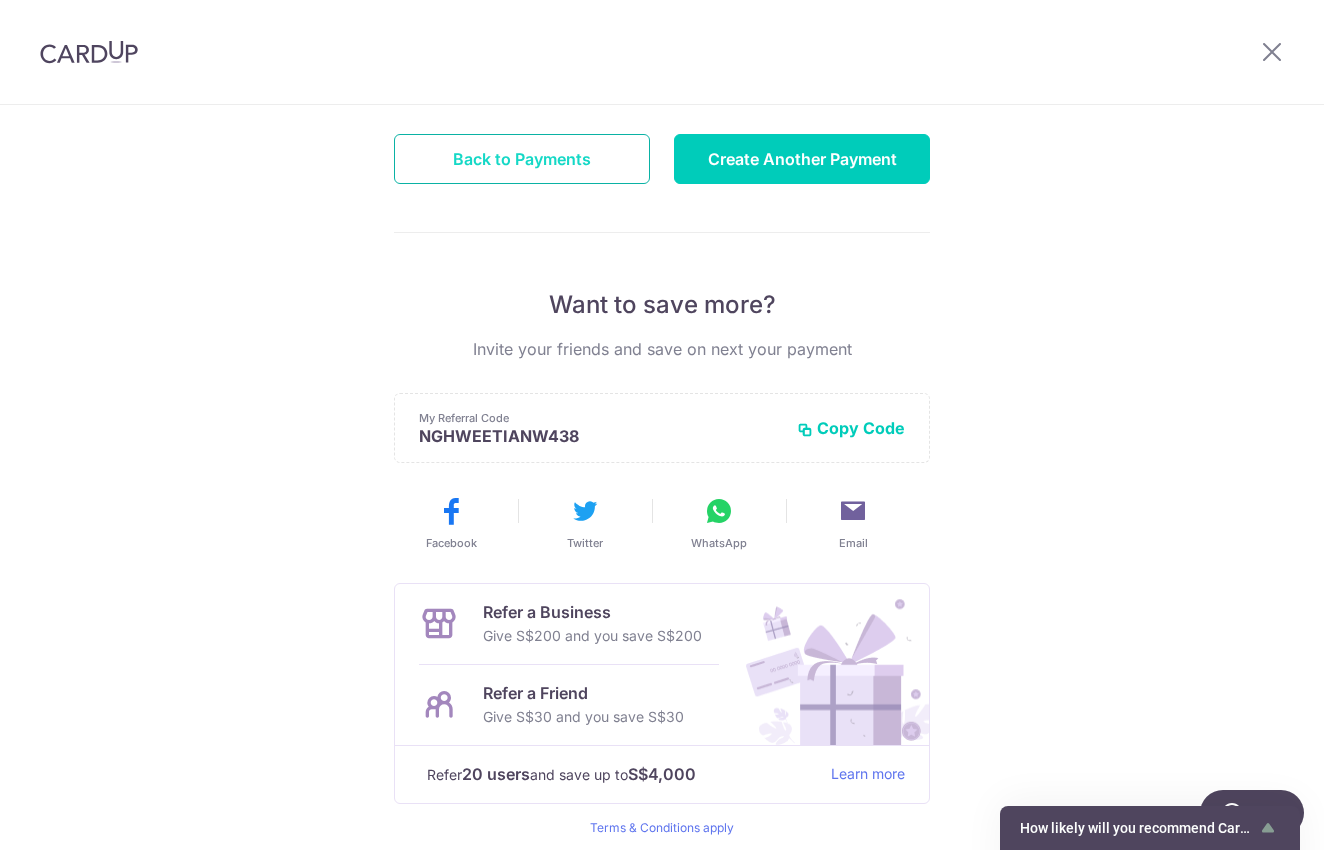 click on "Back to Payments" at bounding box center [522, 159] 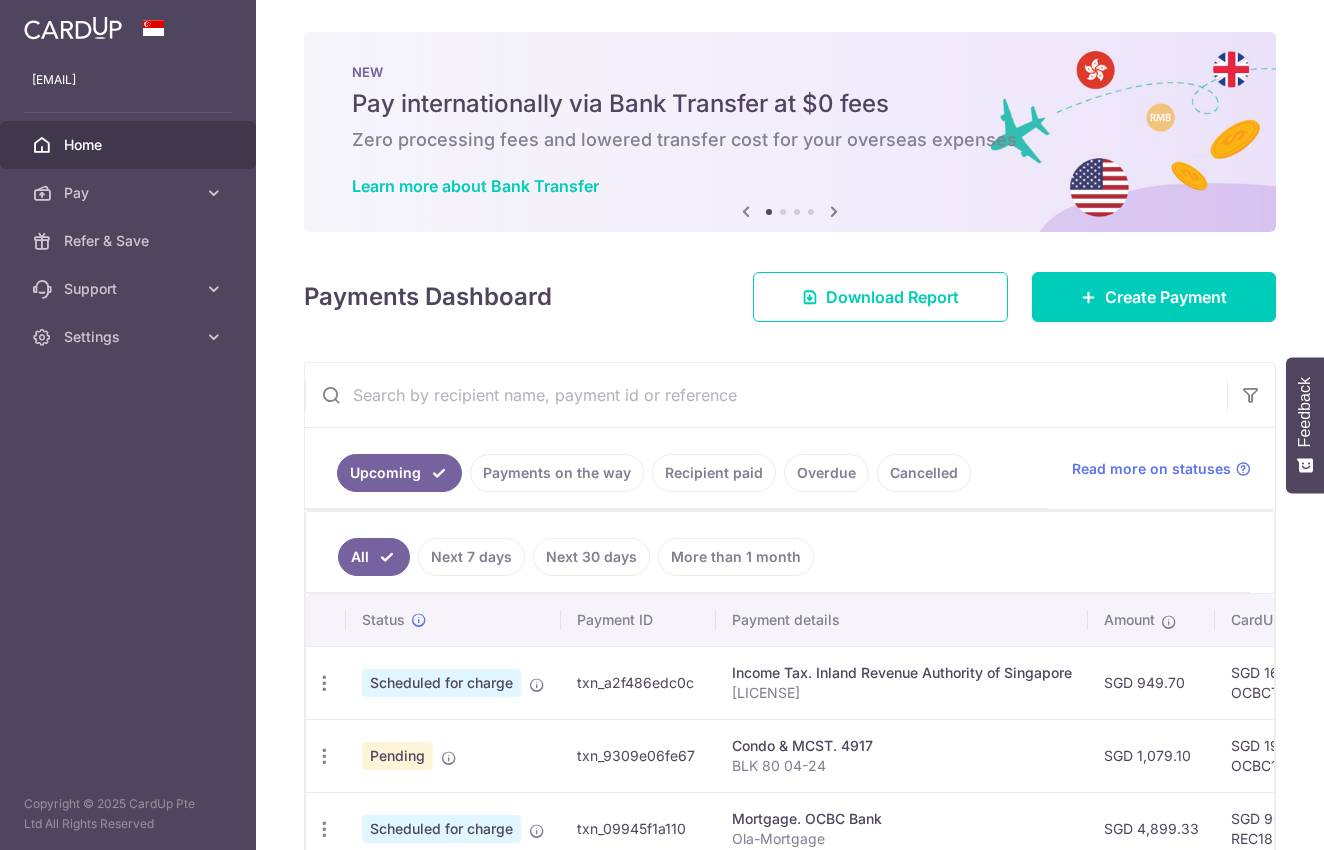 scroll, scrollTop: 0, scrollLeft: 0, axis: both 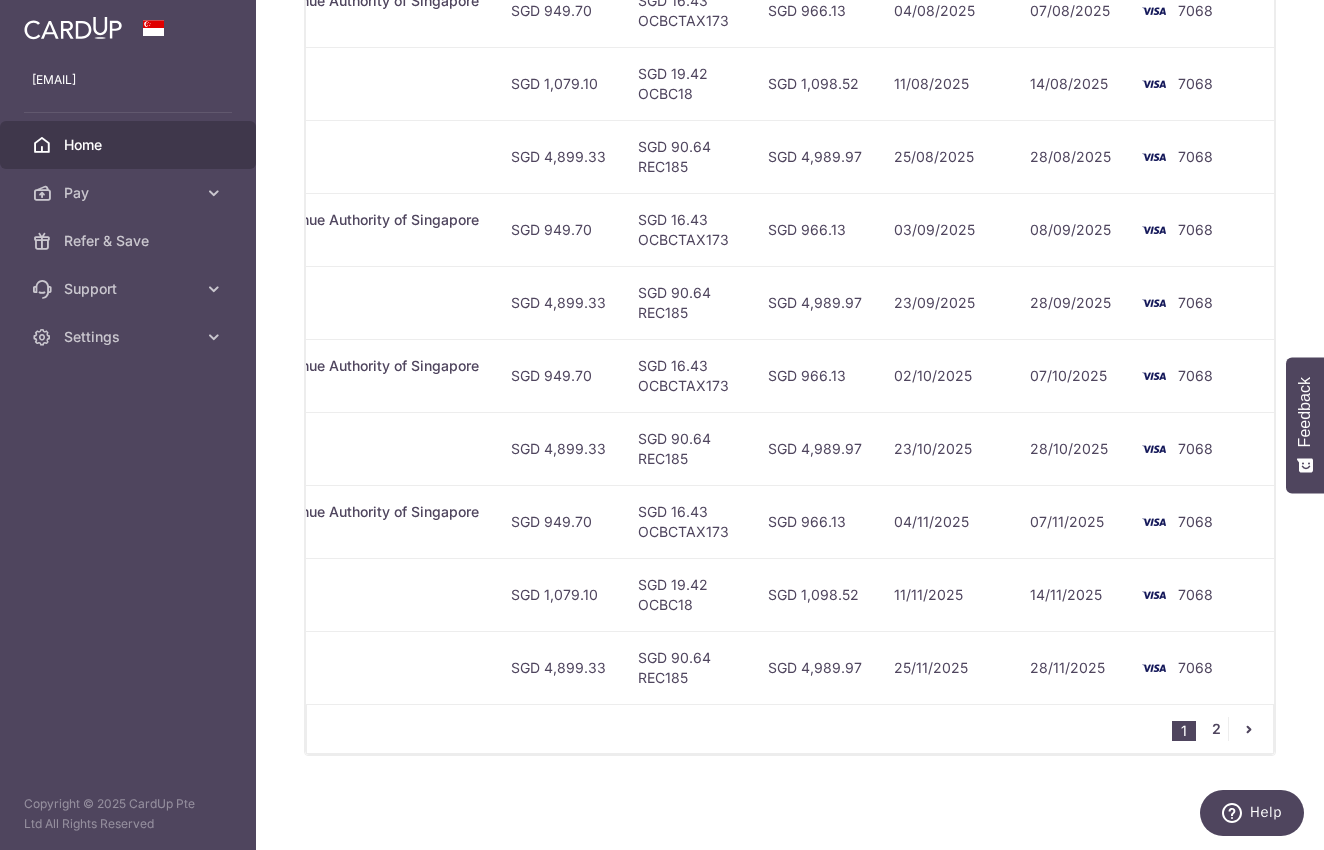 click on "2" at bounding box center [1216, 729] 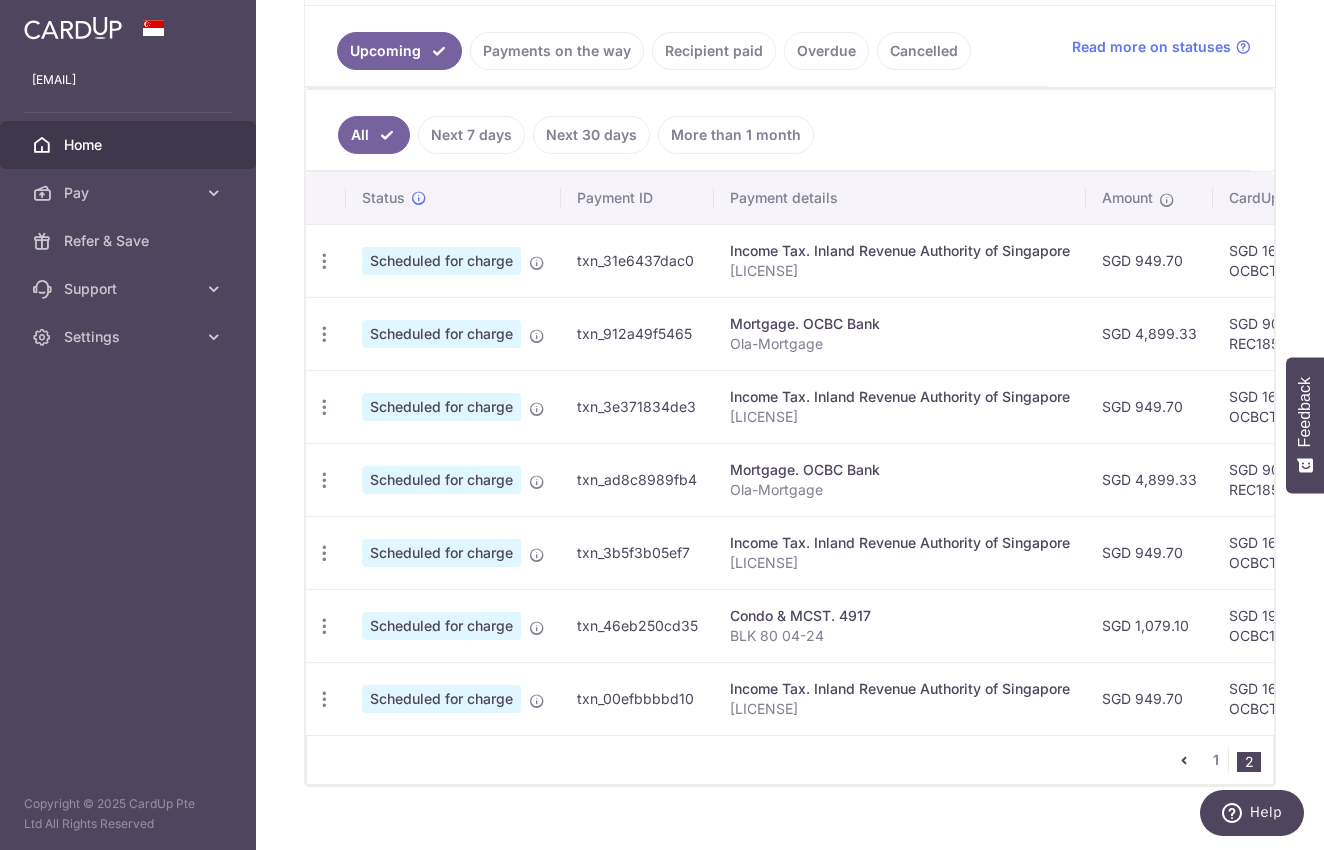 scroll, scrollTop: 447, scrollLeft: 0, axis: vertical 